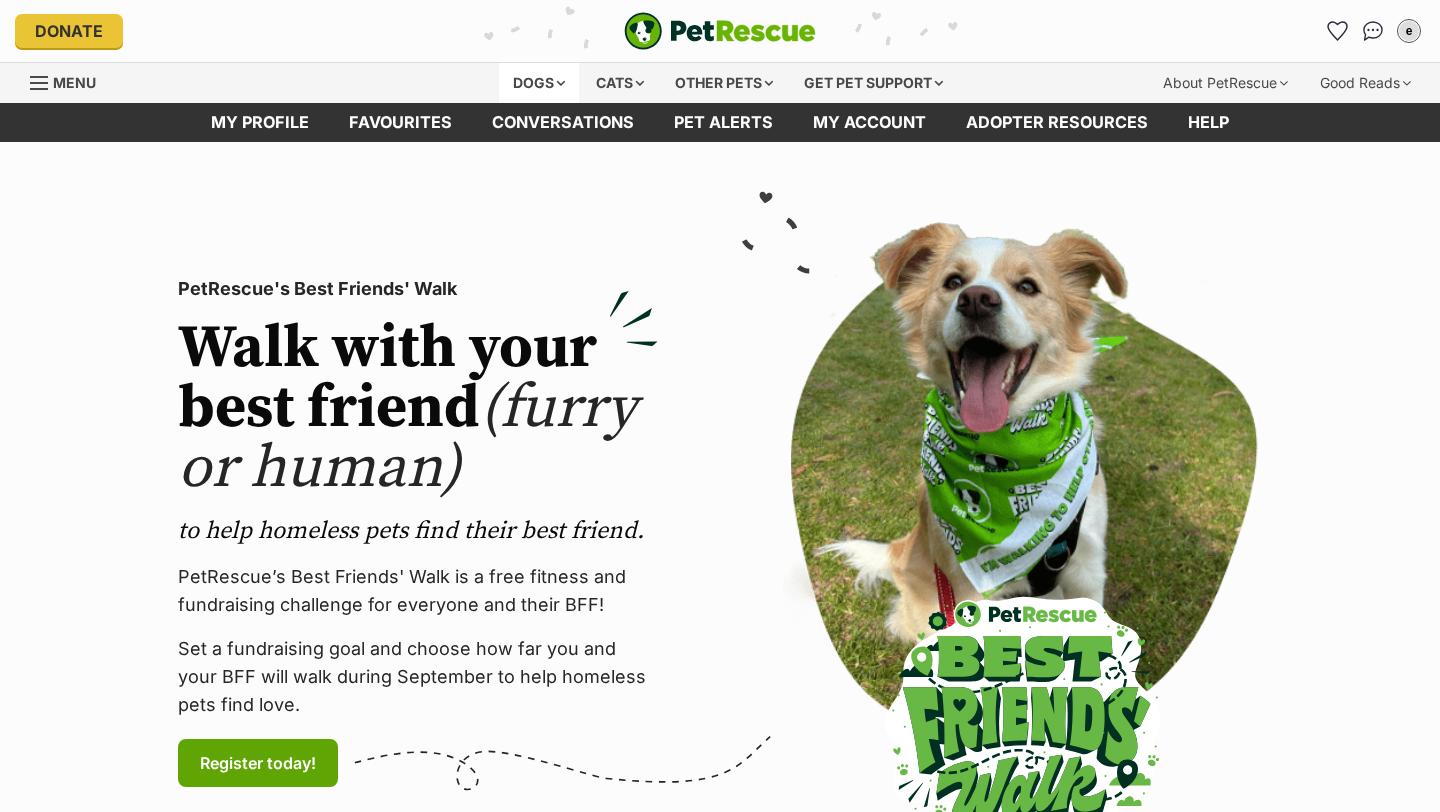 scroll, scrollTop: 0, scrollLeft: 0, axis: both 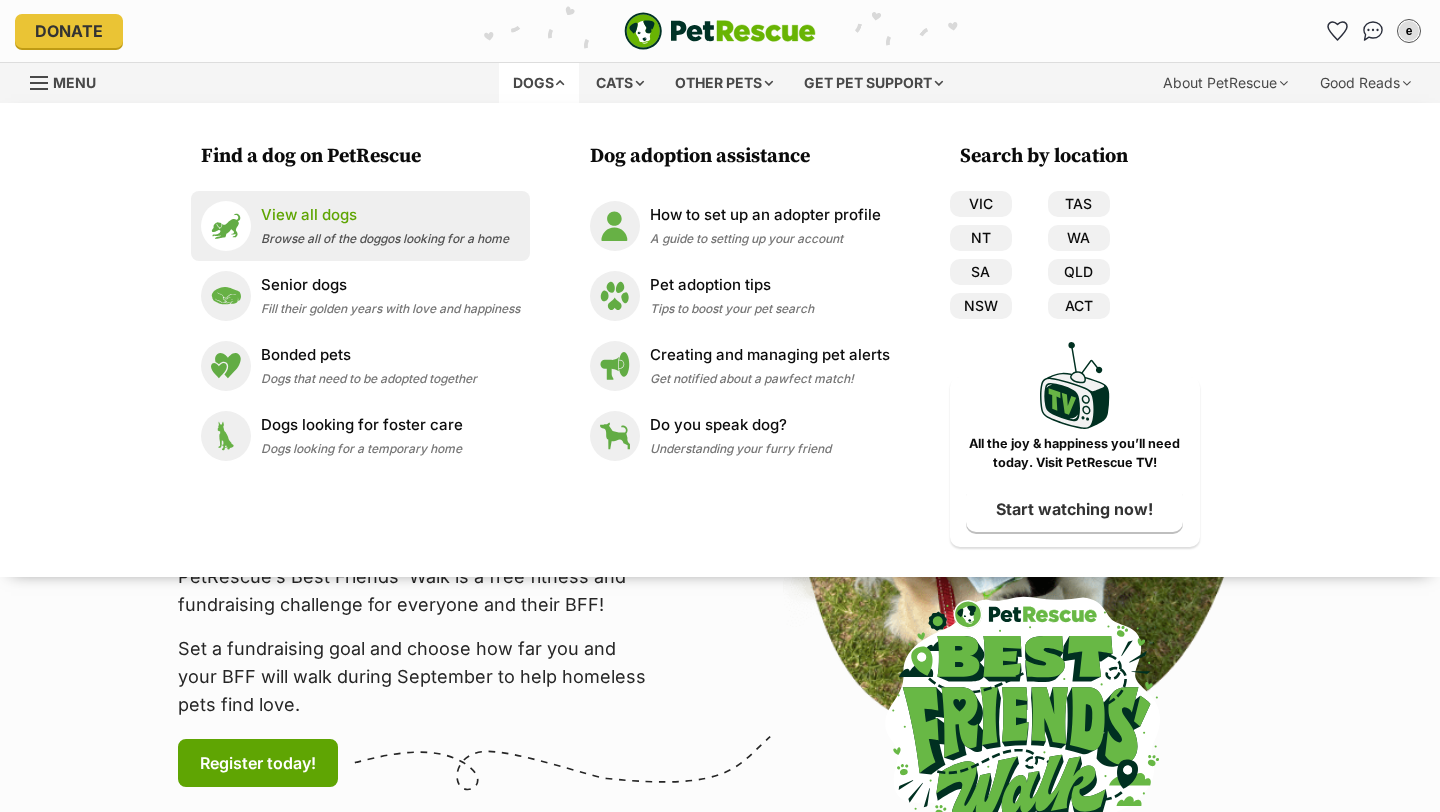 click on "Browse all of the doggos looking for a home" at bounding box center (385, 238) 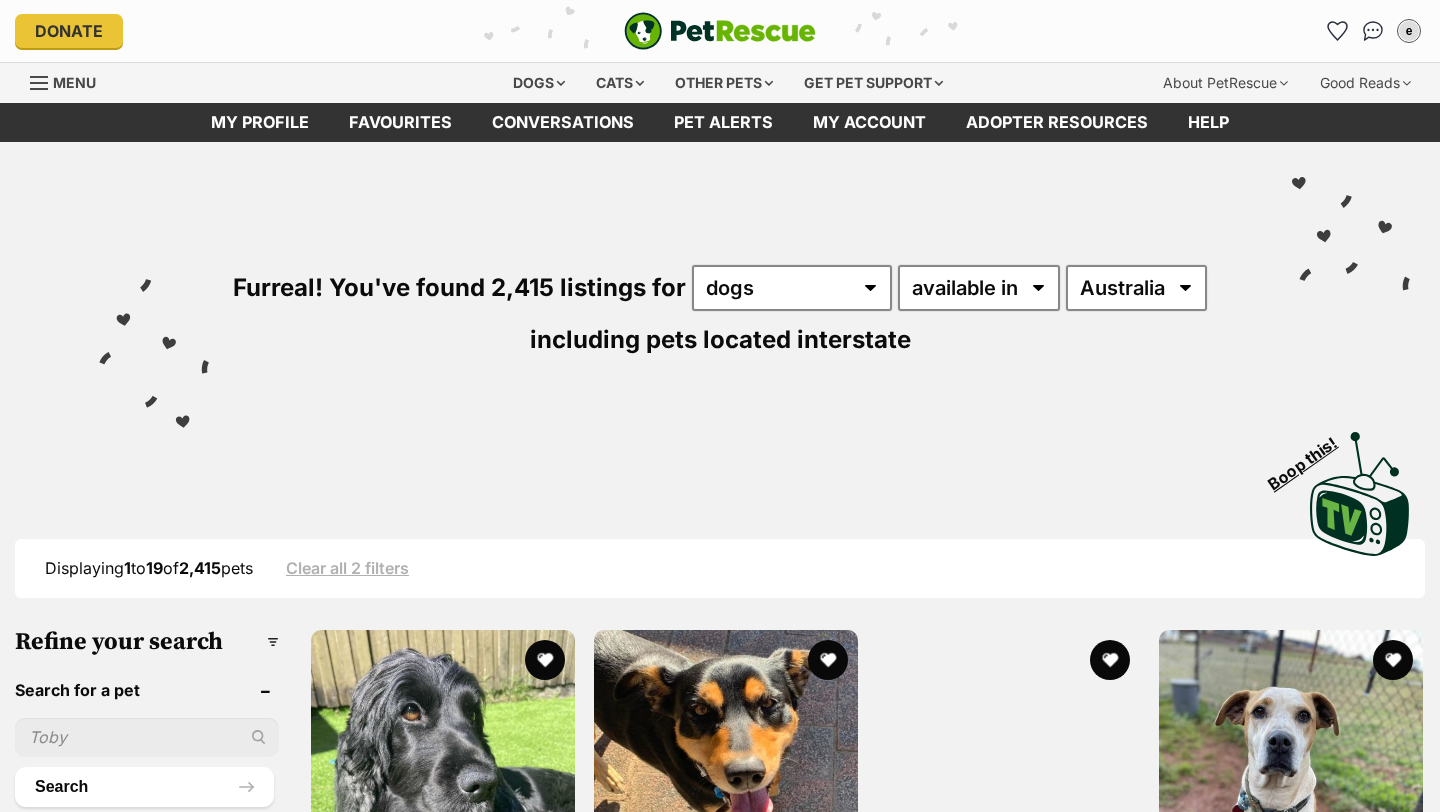 scroll, scrollTop: 196, scrollLeft: 0, axis: vertical 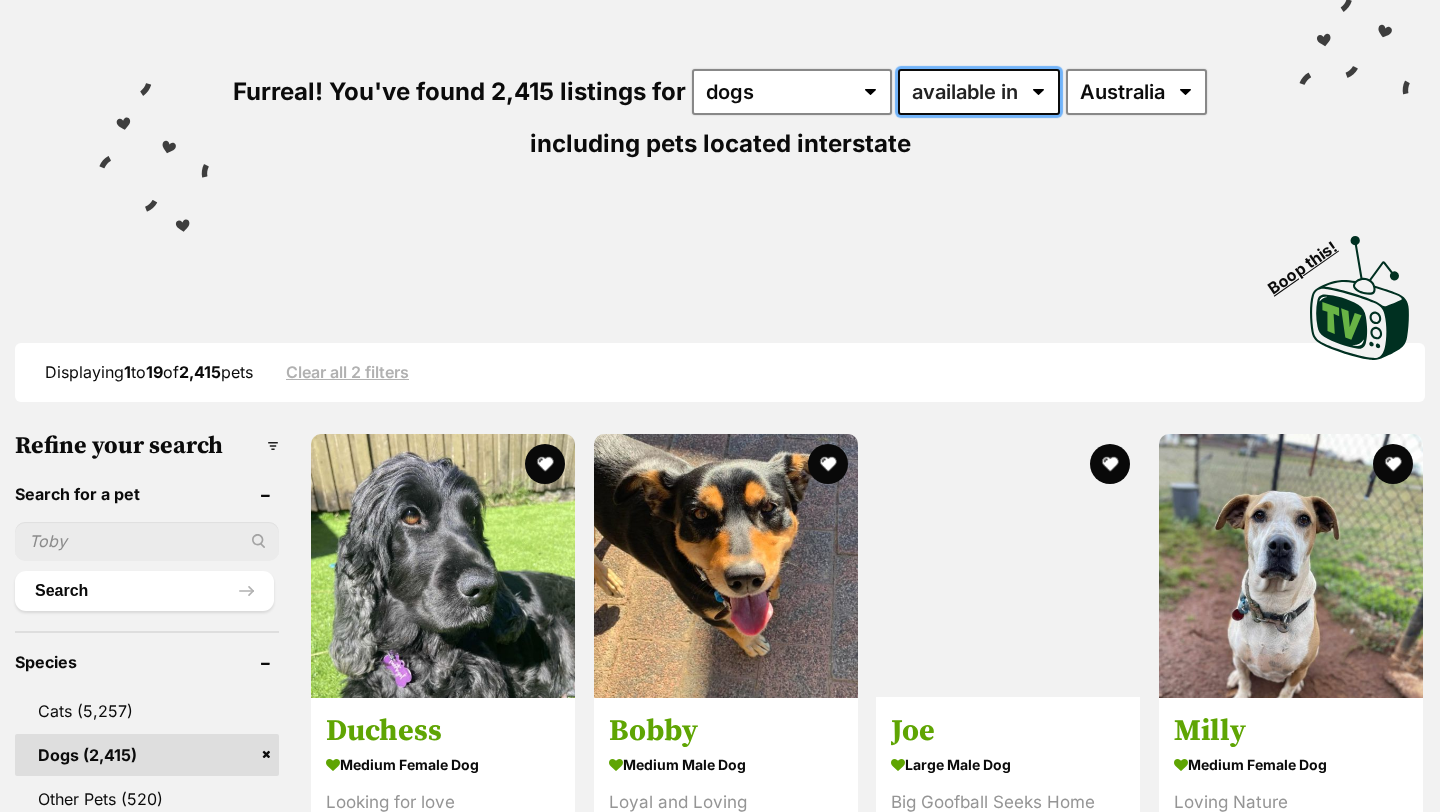 click on "available in
located in" at bounding box center [979, 92] 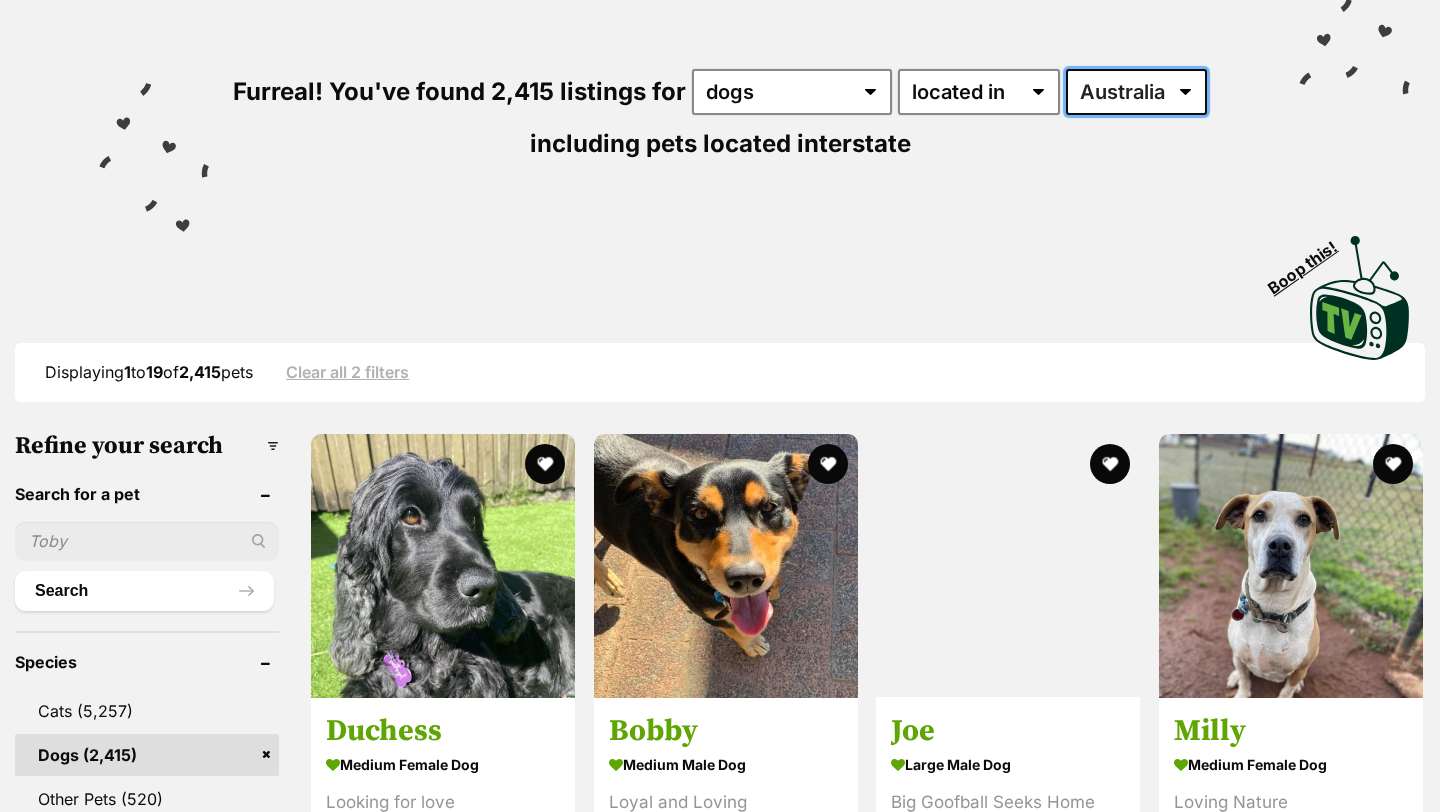 click on "Australia
ACT
NSW
NT
QLD
SA
TAS
VIC
WA" at bounding box center [1136, 92] 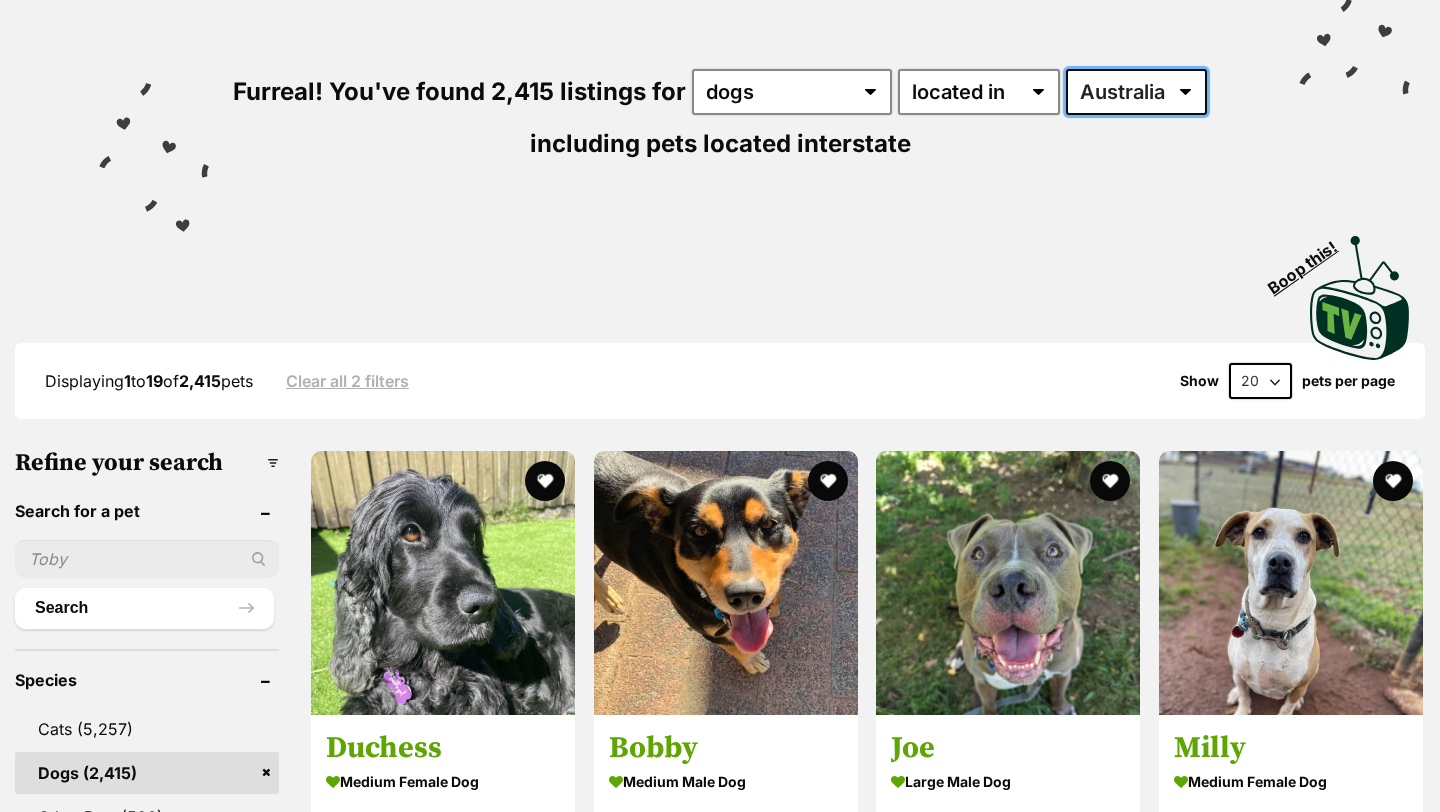 select on "NSW" 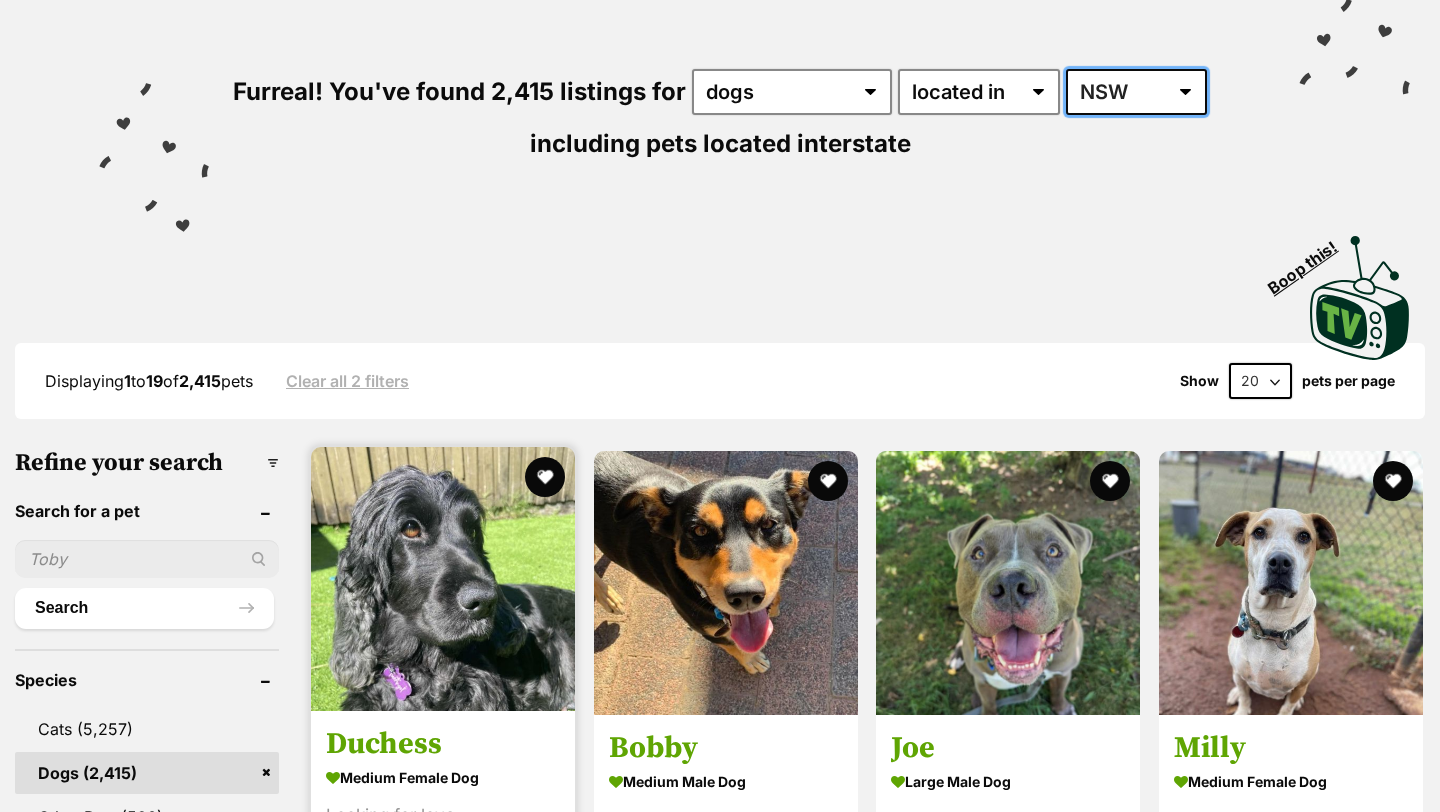 scroll, scrollTop: 0, scrollLeft: 0, axis: both 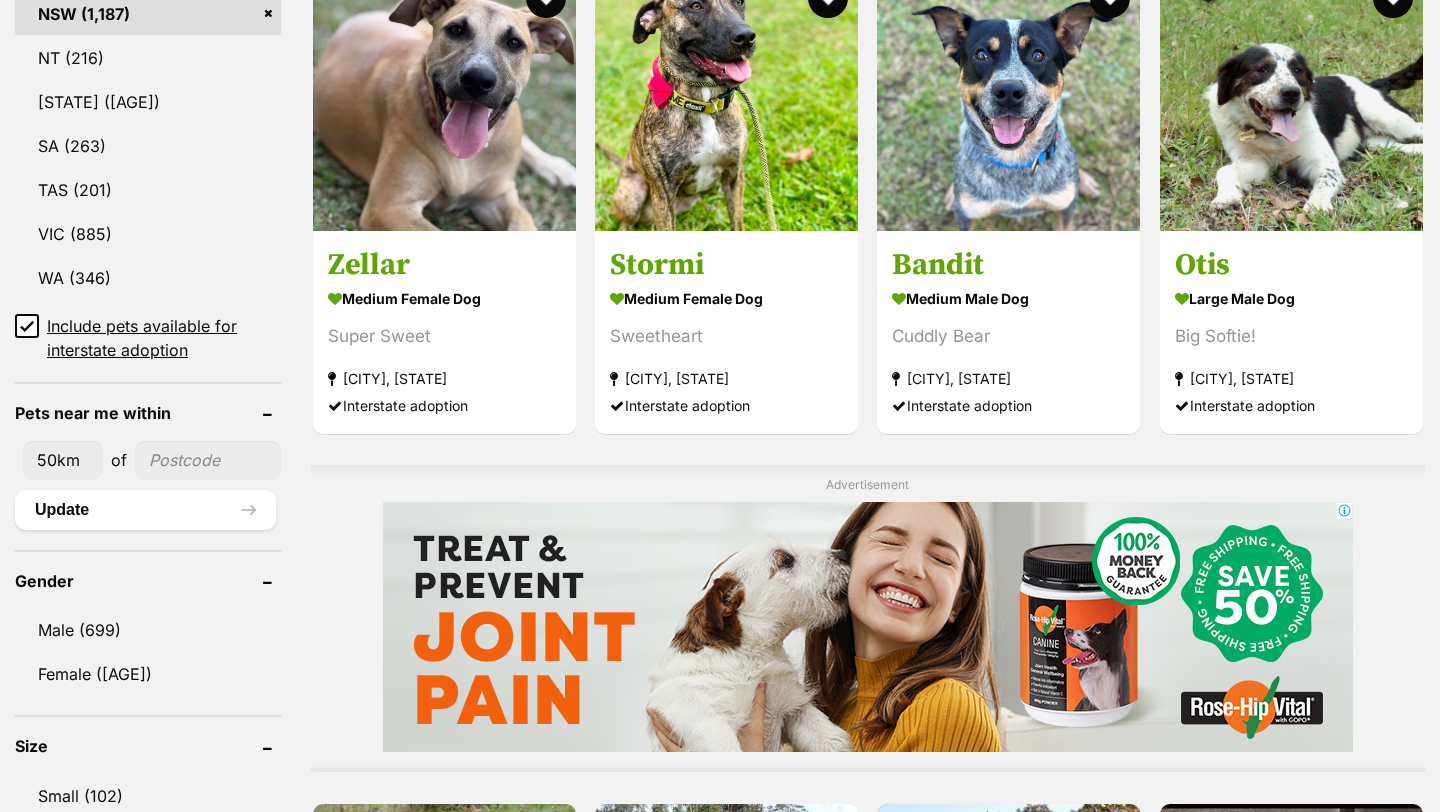 click at bounding box center [208, 460] 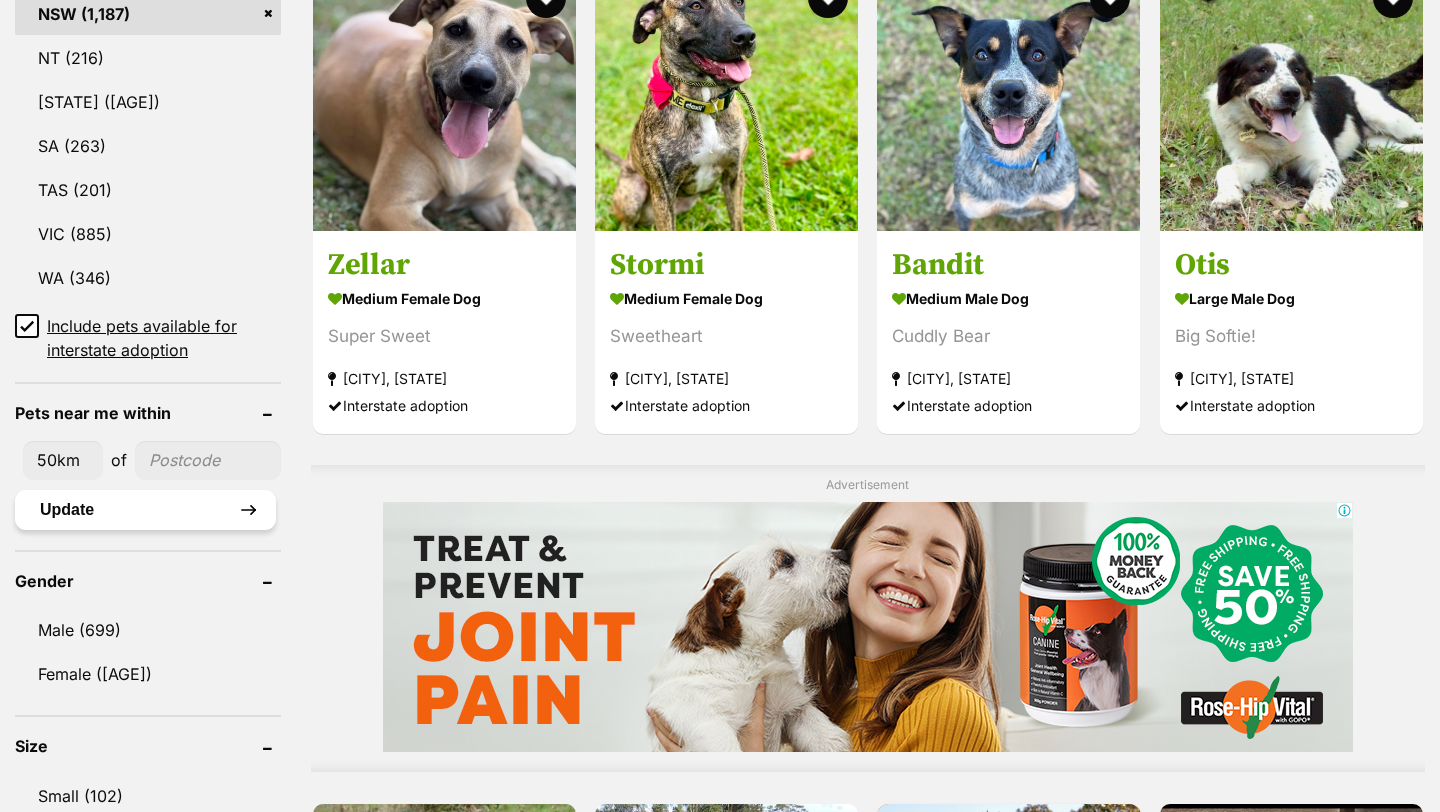 type on "2075" 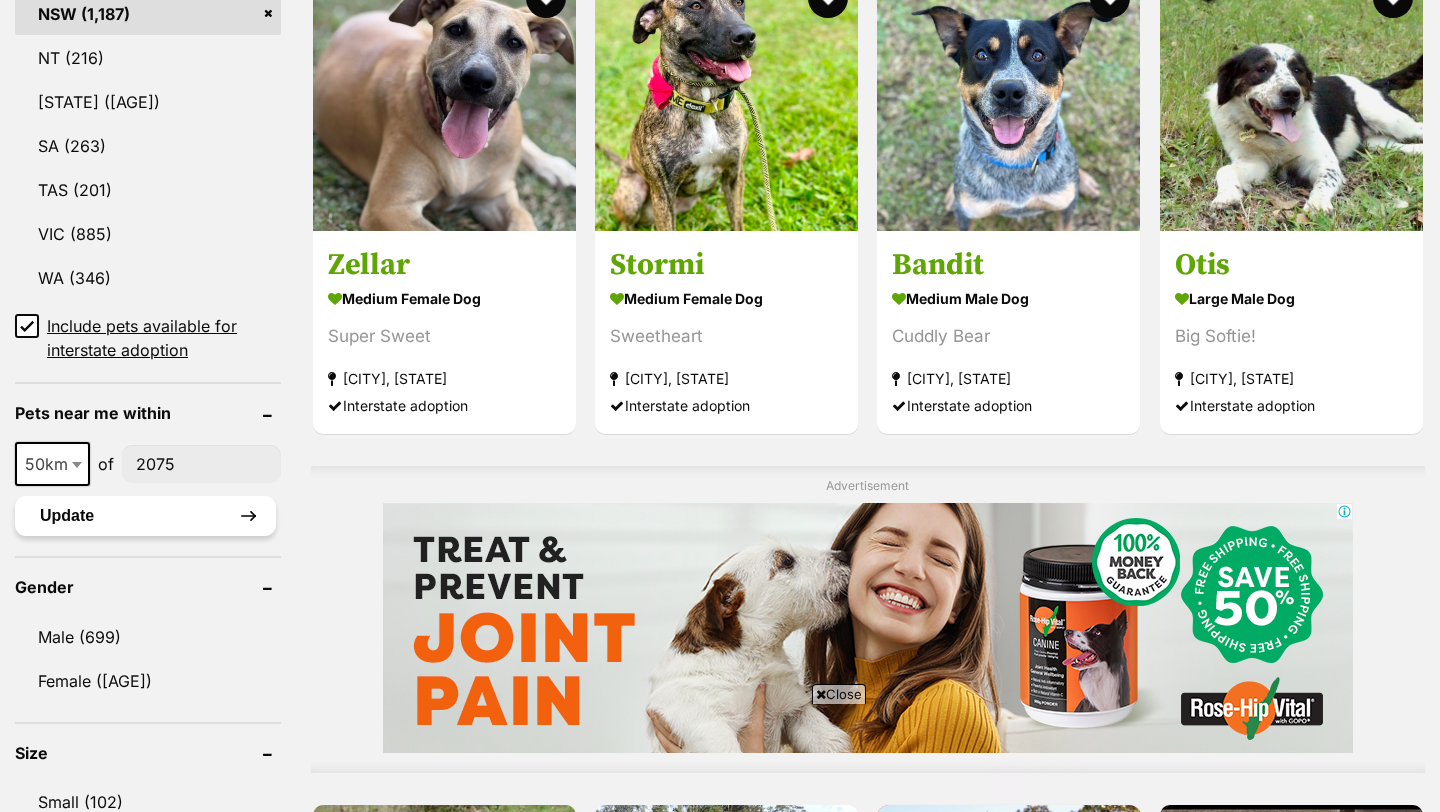 scroll, scrollTop: 0, scrollLeft: 0, axis: both 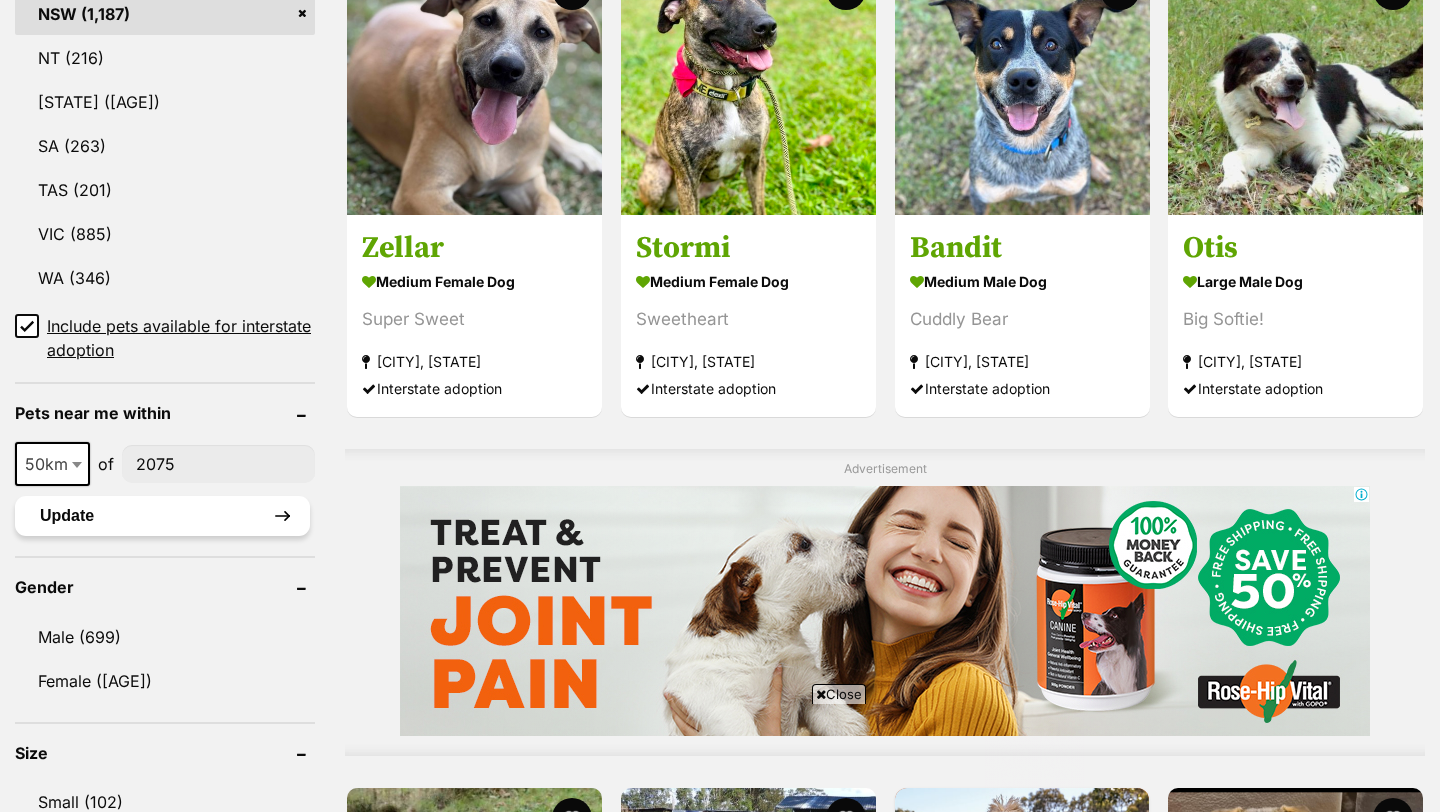 click on "Update" at bounding box center (162, 516) 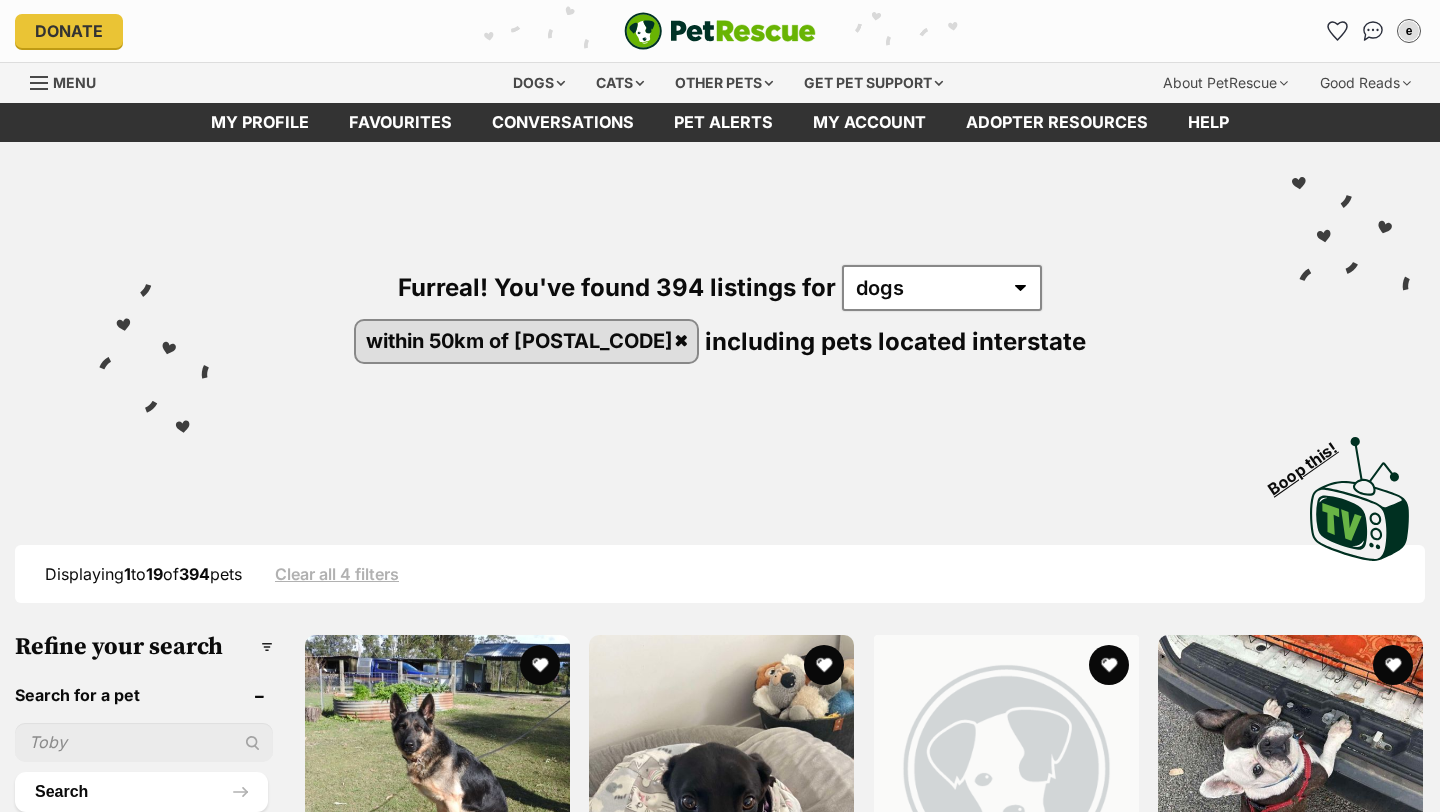 scroll, scrollTop: 659, scrollLeft: 0, axis: vertical 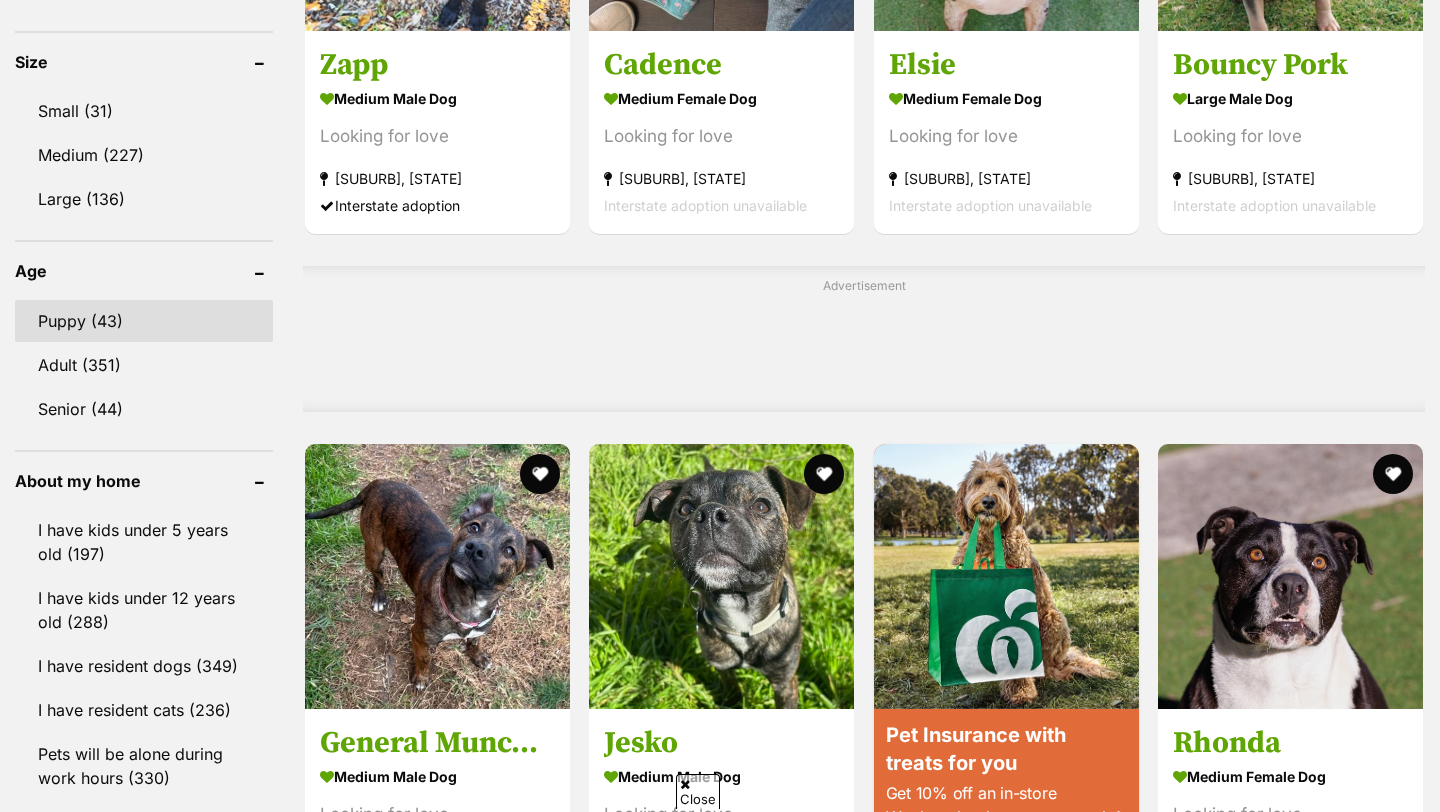 click on "Puppy (43)" at bounding box center [144, 321] 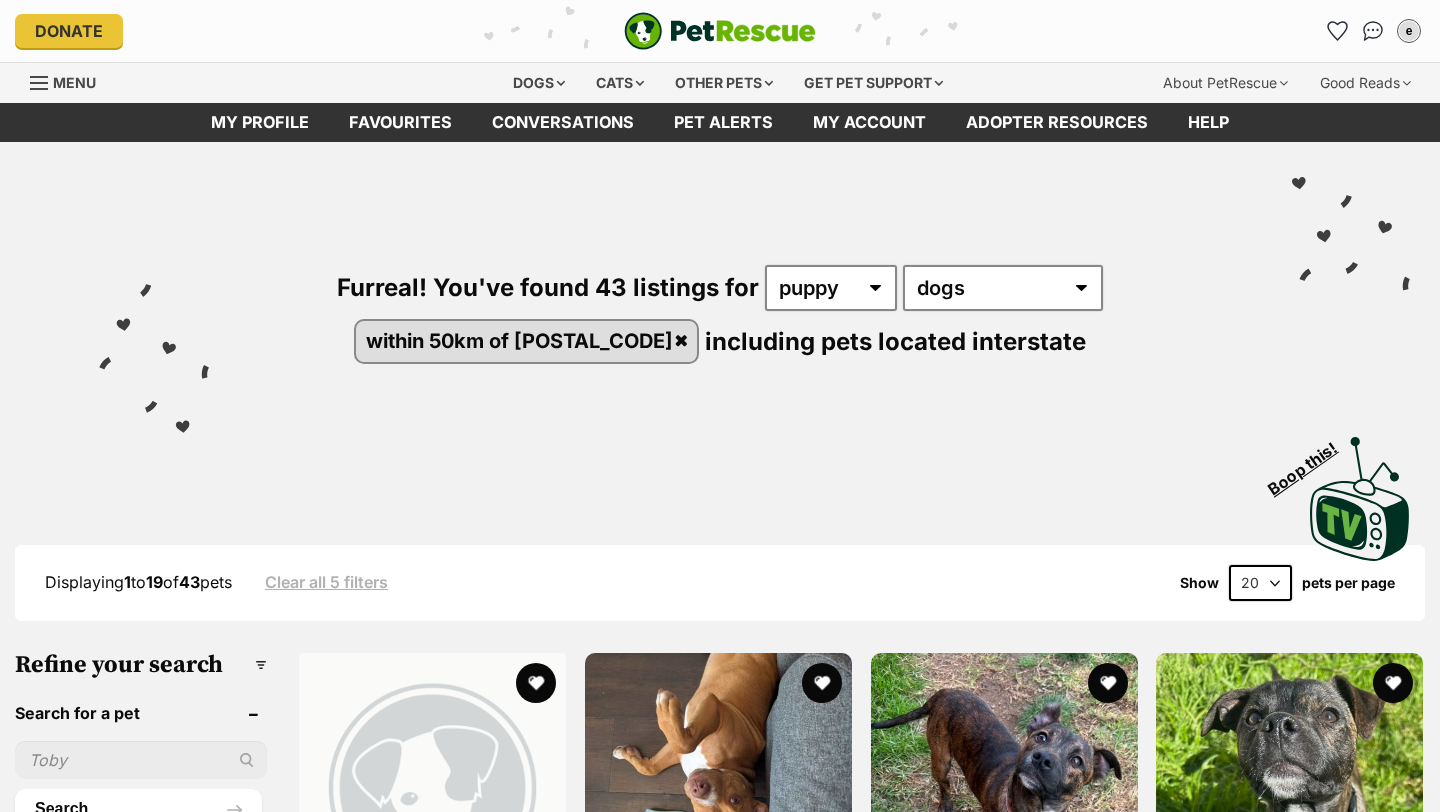 scroll, scrollTop: 0, scrollLeft: 0, axis: both 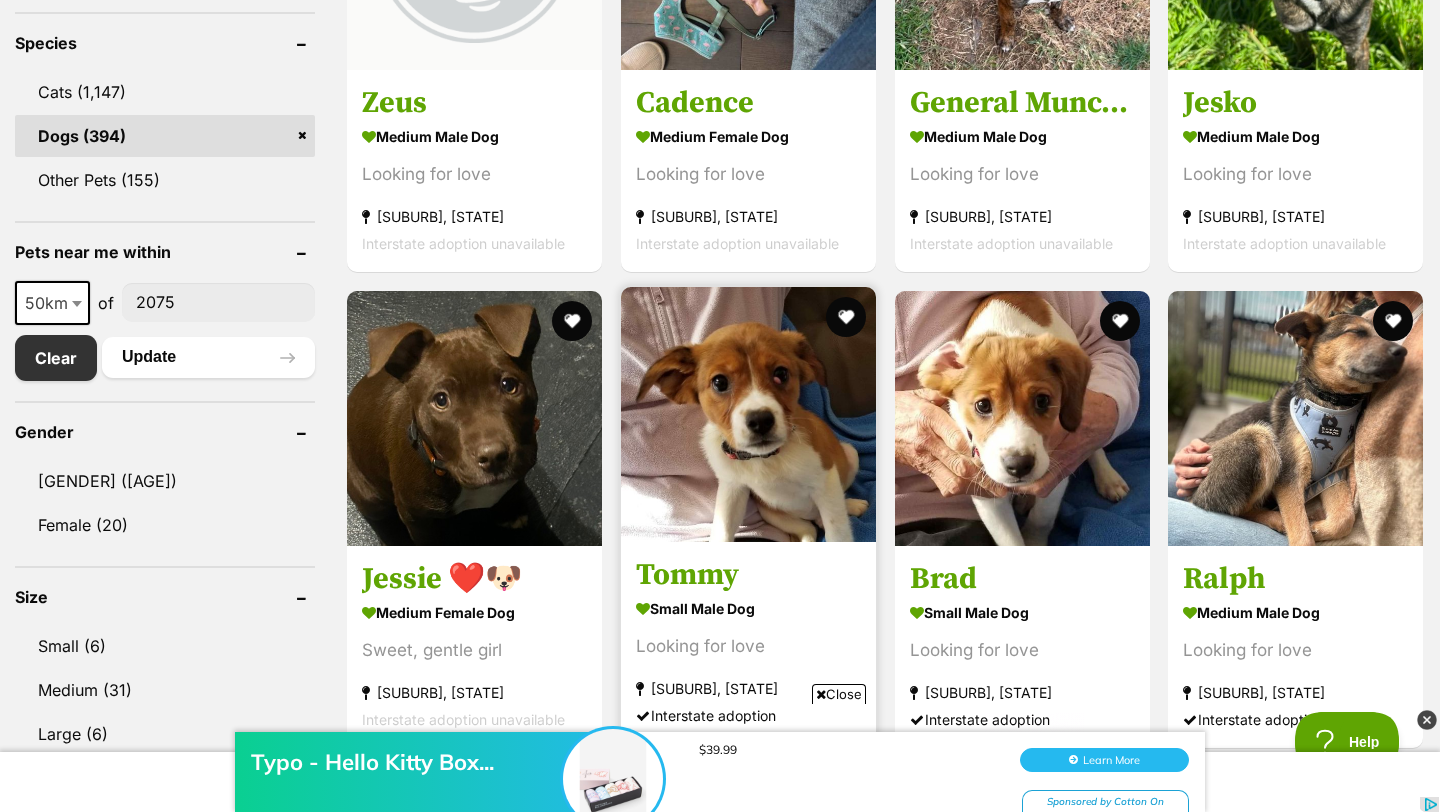 click at bounding box center [748, 414] 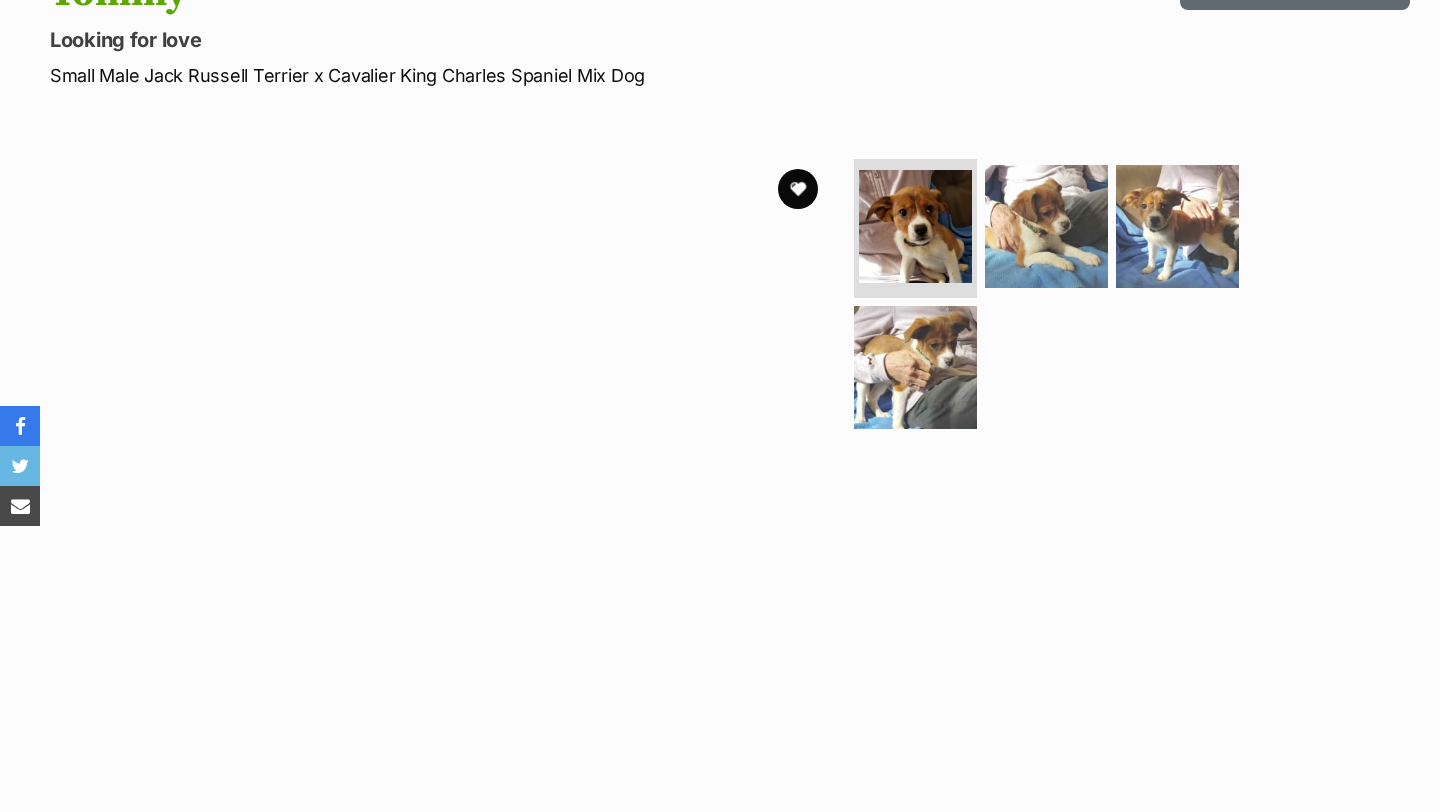 scroll, scrollTop: 253, scrollLeft: 0, axis: vertical 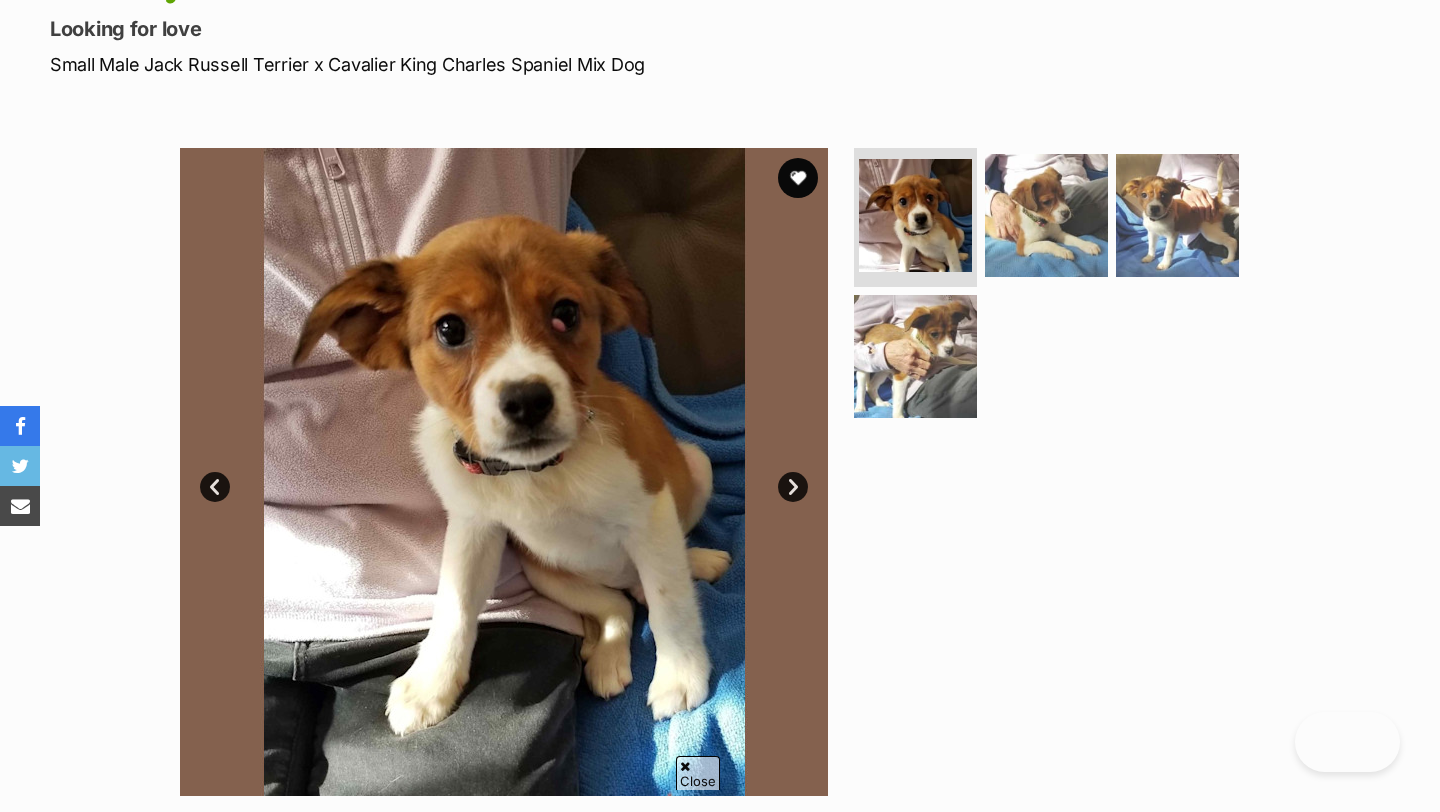 click on "Next" at bounding box center (793, 487) 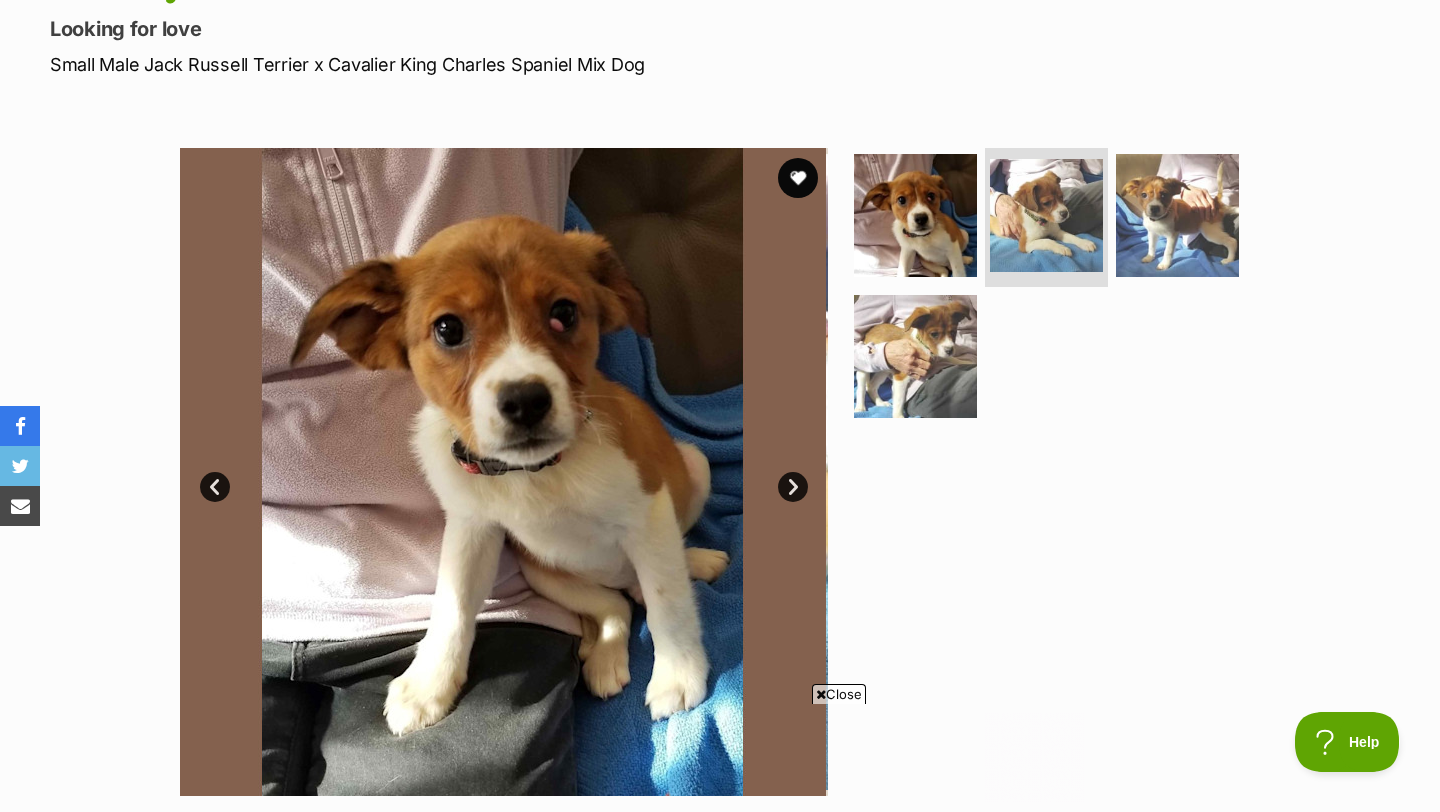 scroll, scrollTop: 0, scrollLeft: 0, axis: both 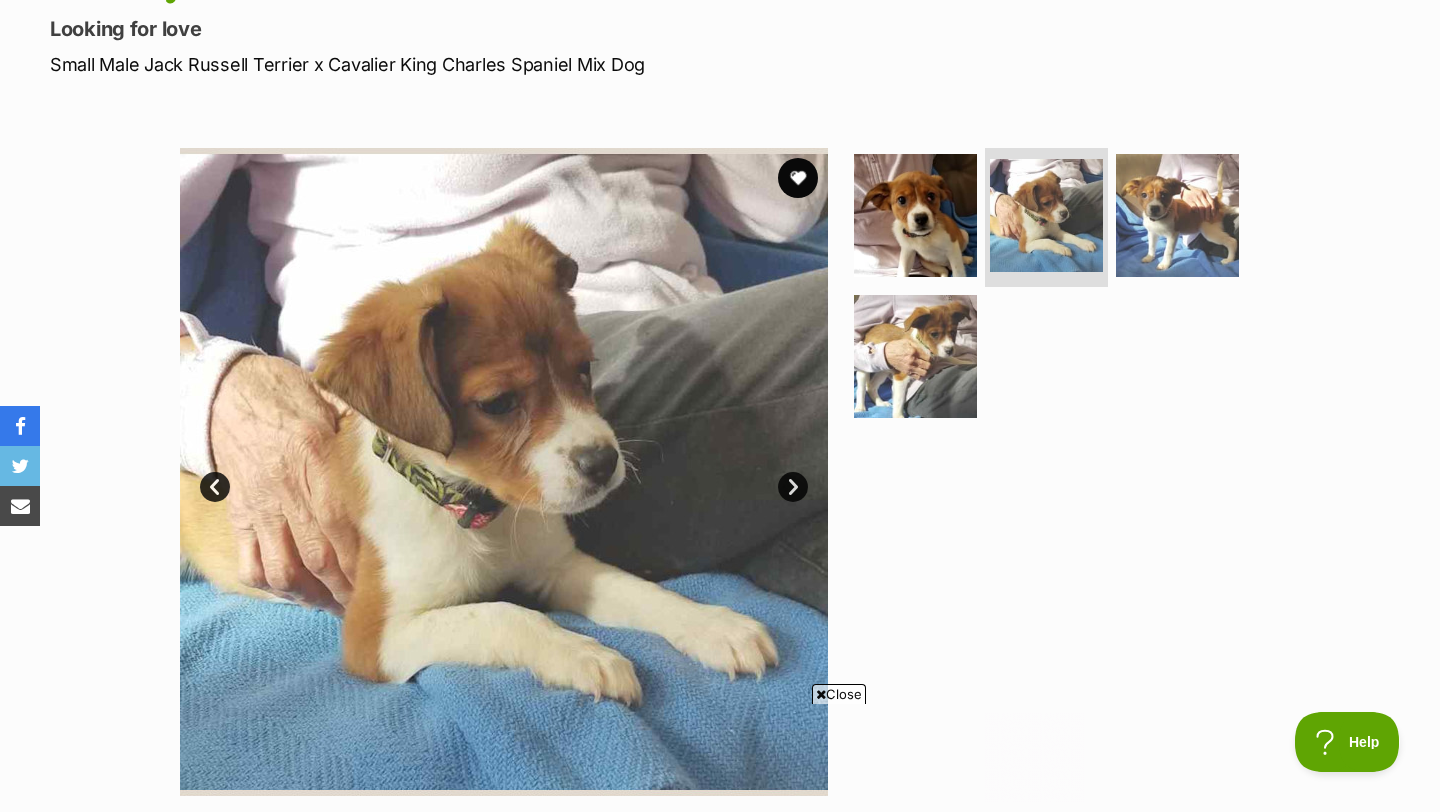 click on "Next" at bounding box center [793, 487] 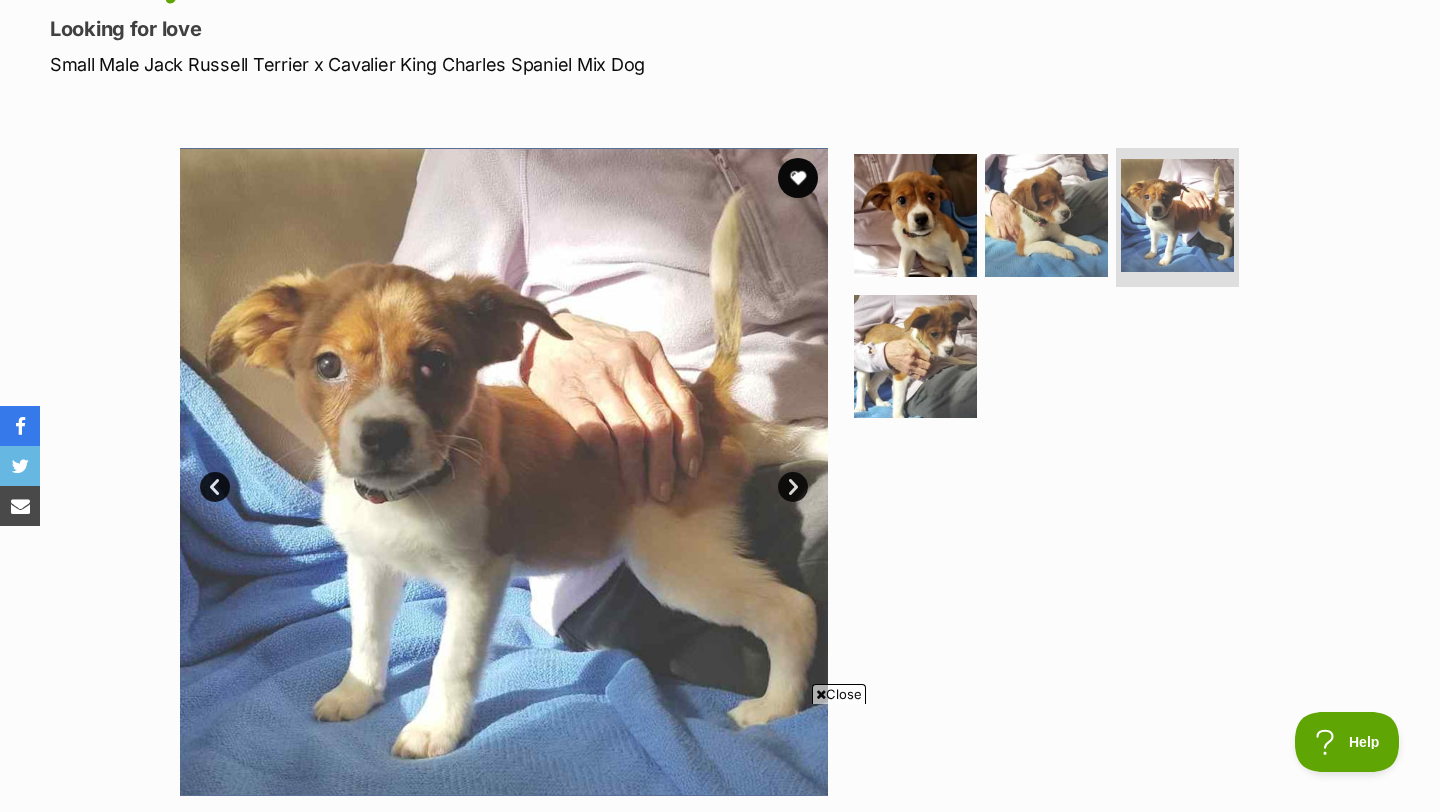 click on "Next" at bounding box center [793, 487] 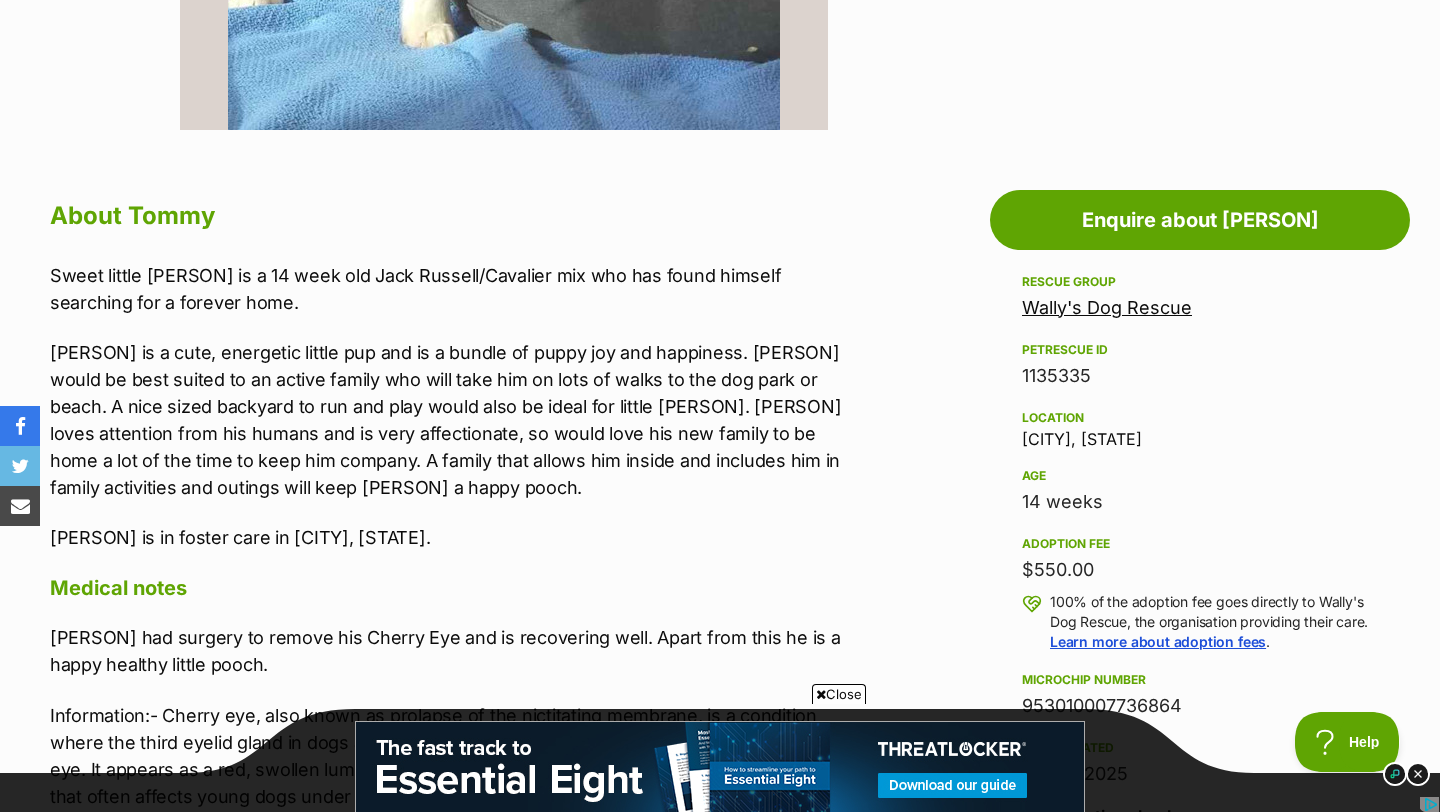 scroll, scrollTop: 0, scrollLeft: 0, axis: both 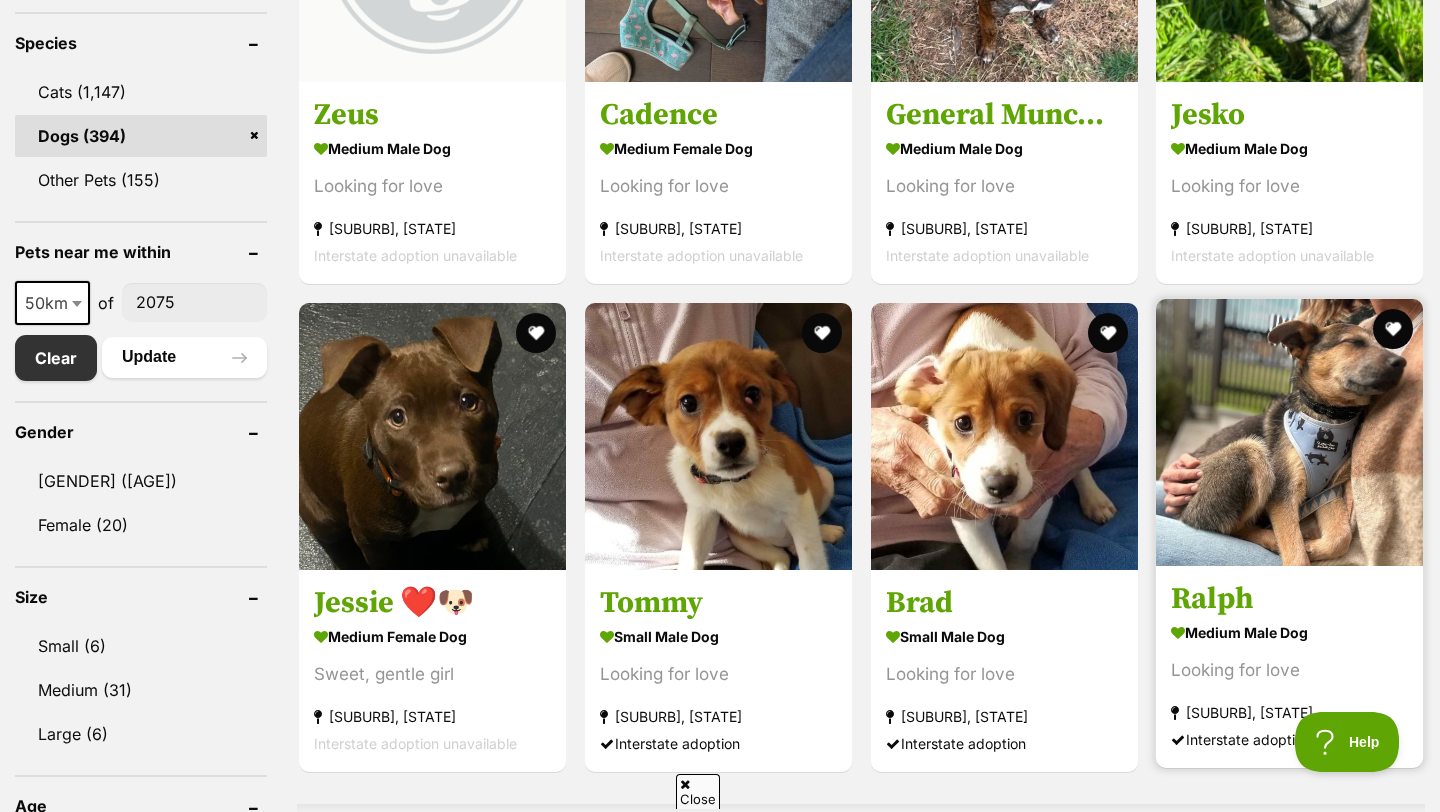 click at bounding box center (1289, 432) 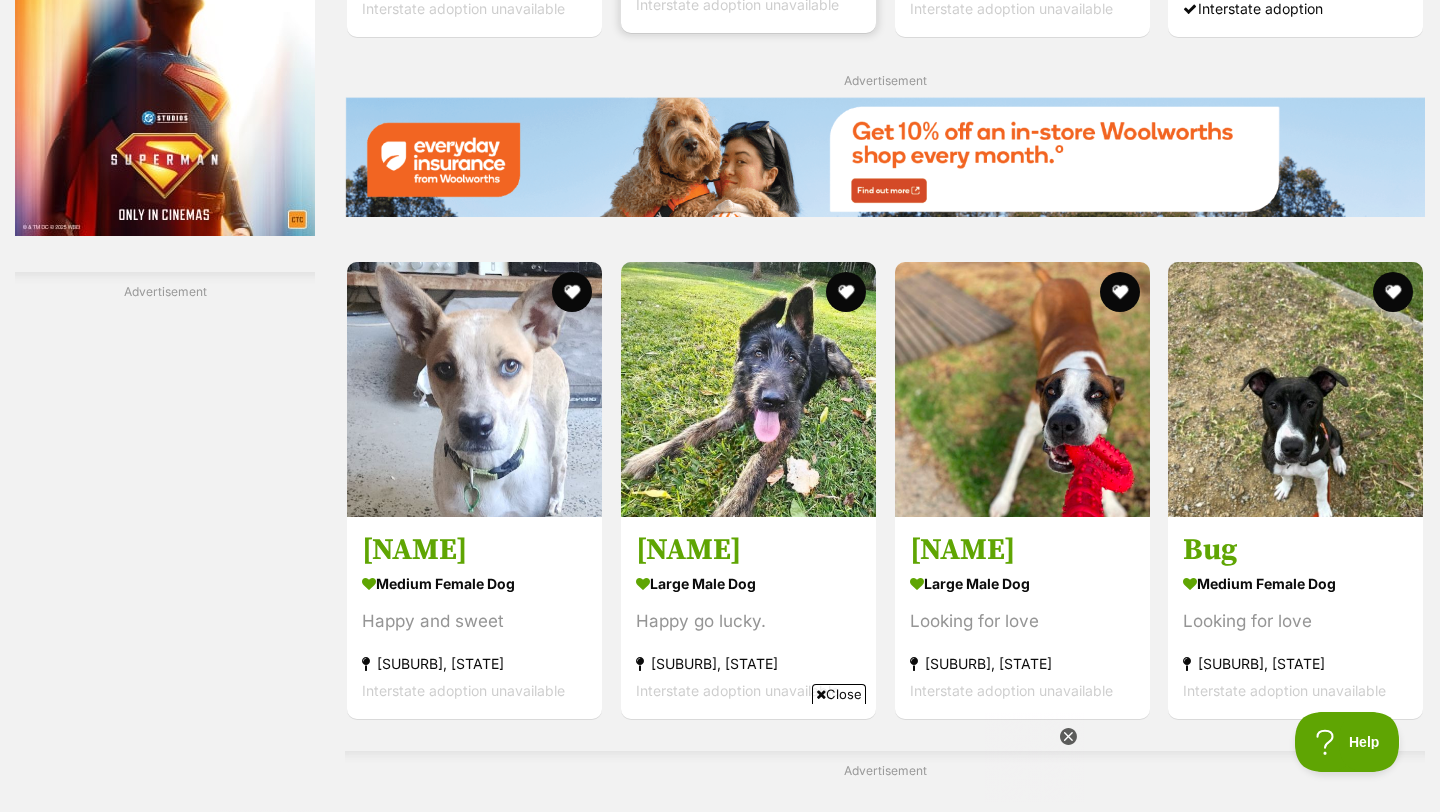 scroll, scrollTop: 2863, scrollLeft: 0, axis: vertical 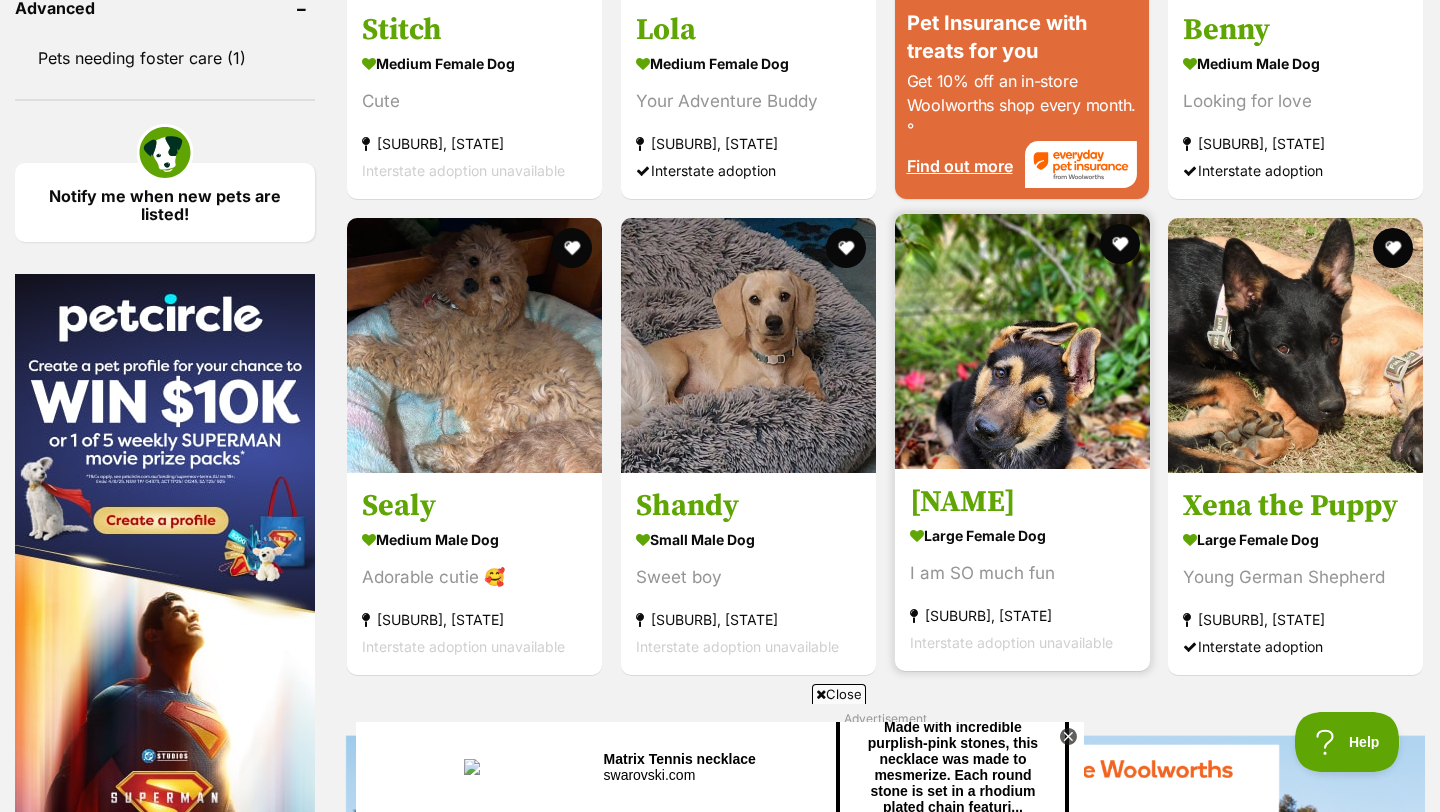 click at bounding box center (1022, 341) 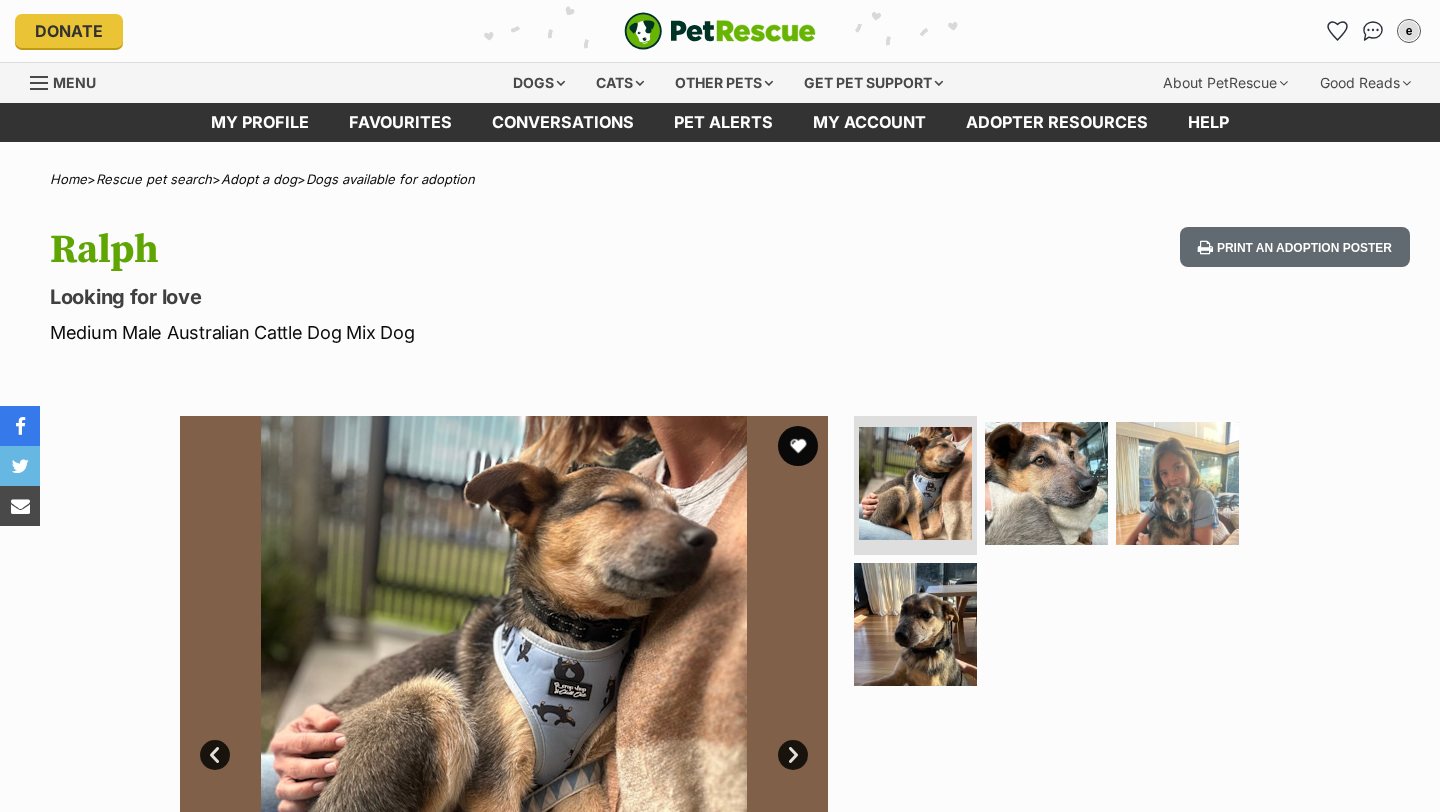 scroll, scrollTop: 89, scrollLeft: 0, axis: vertical 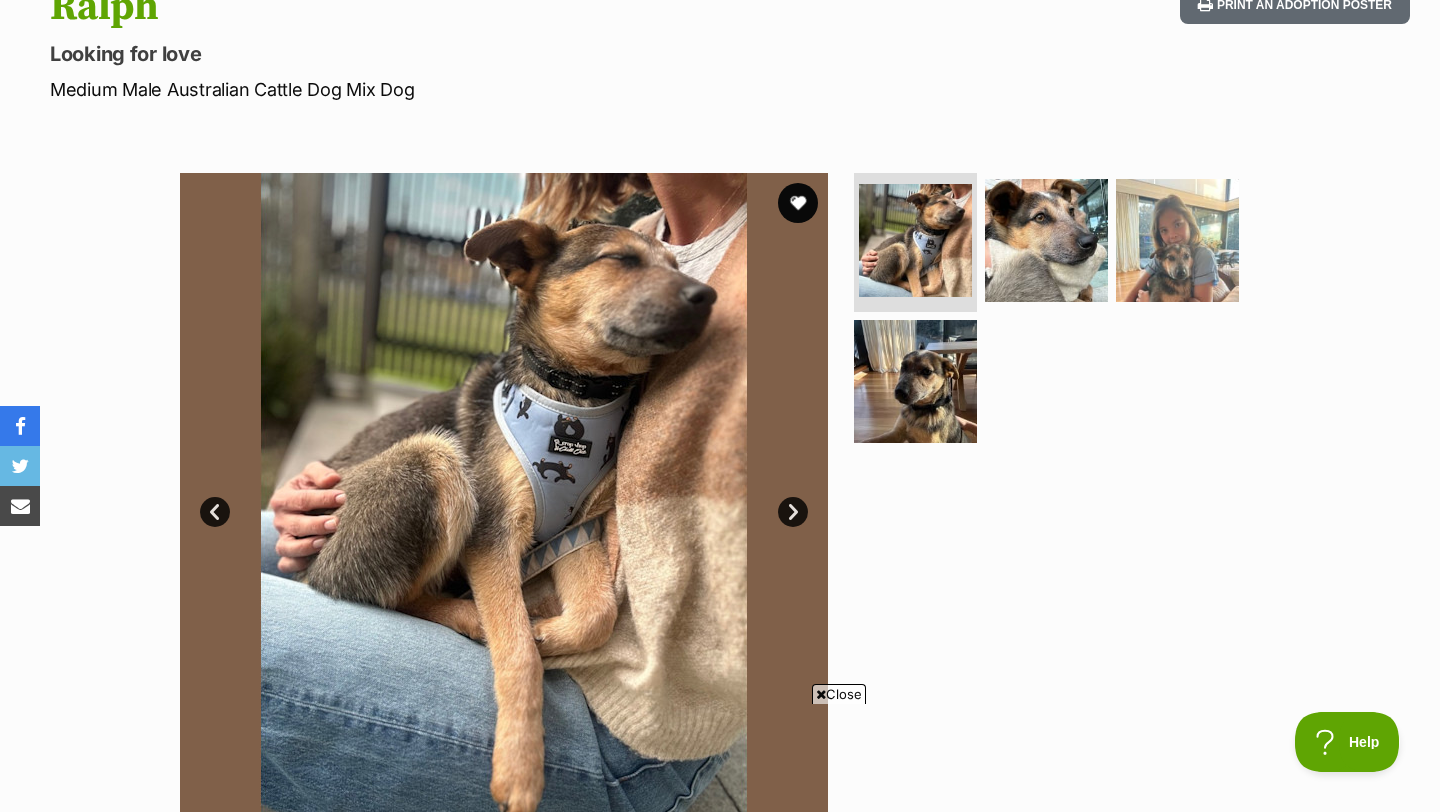 click on "Next" at bounding box center [793, 512] 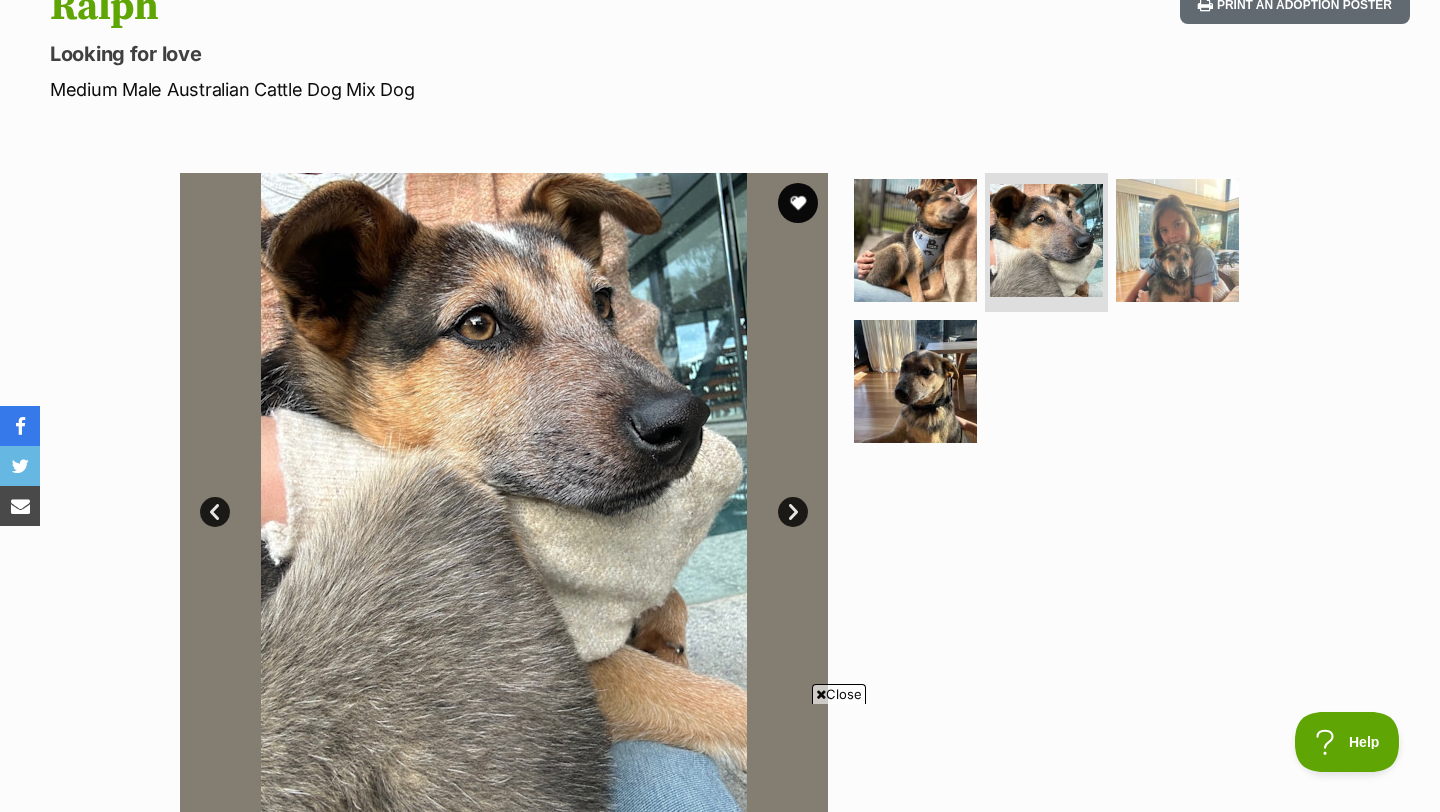 scroll, scrollTop: 0, scrollLeft: 0, axis: both 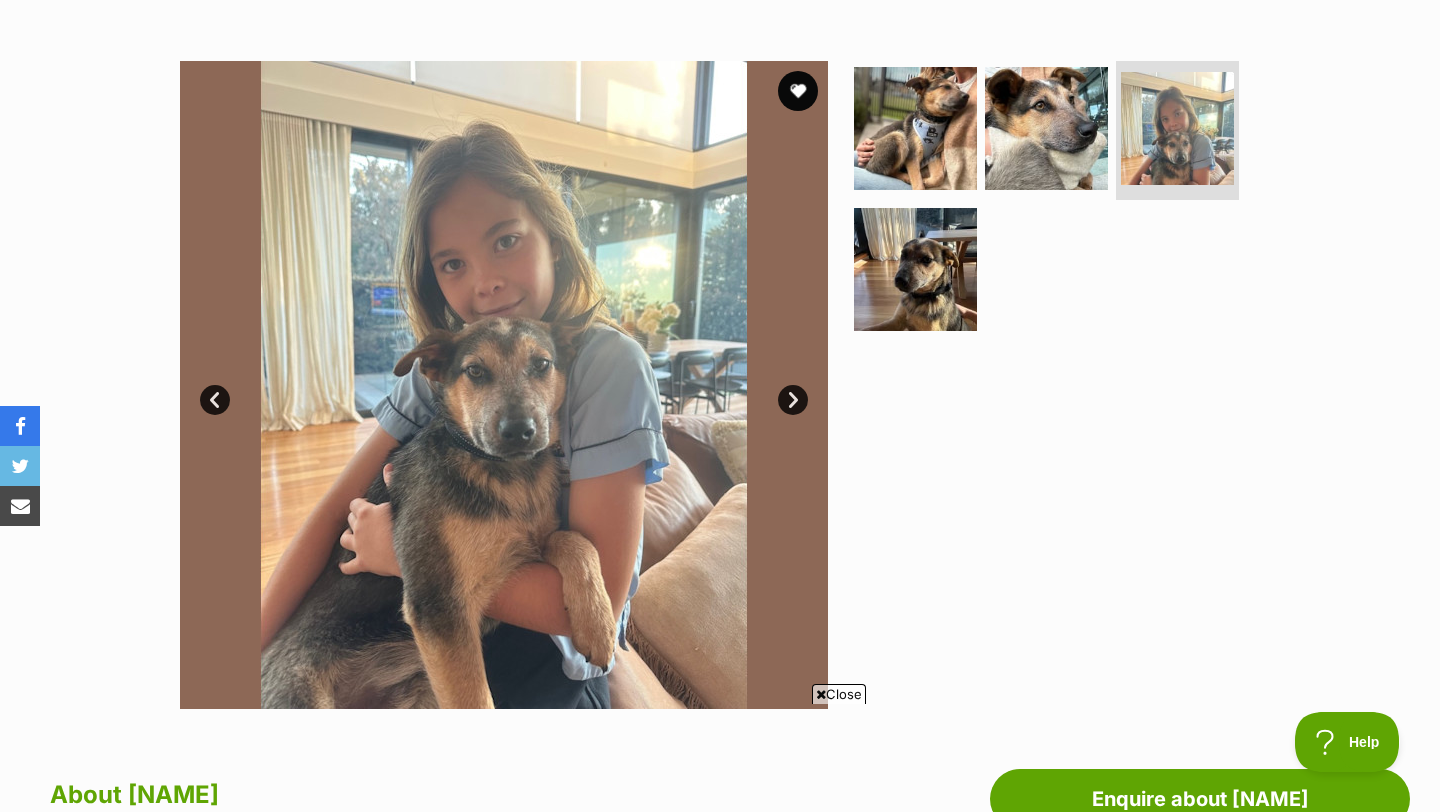 click on "Next" at bounding box center [793, 400] 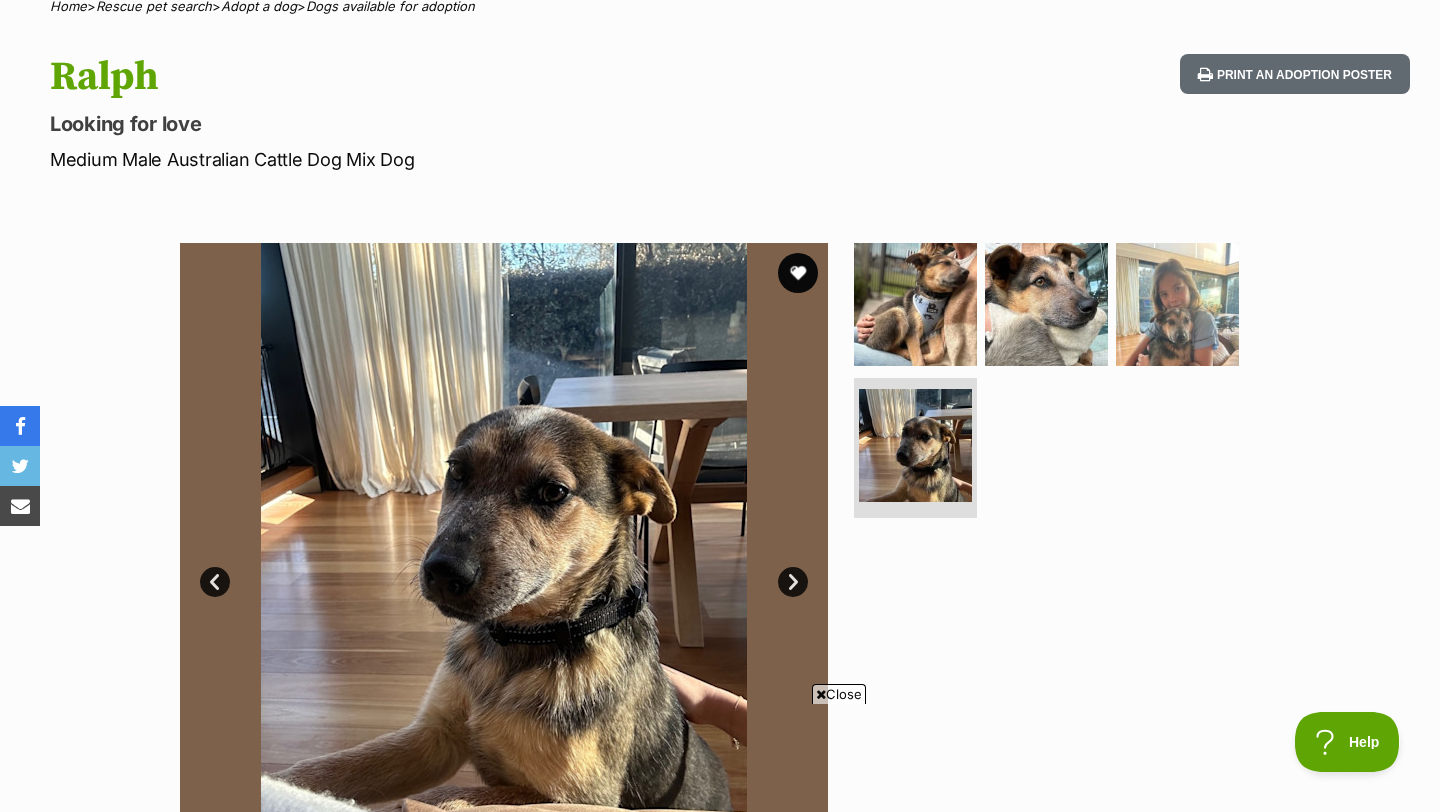 scroll, scrollTop: 220, scrollLeft: 0, axis: vertical 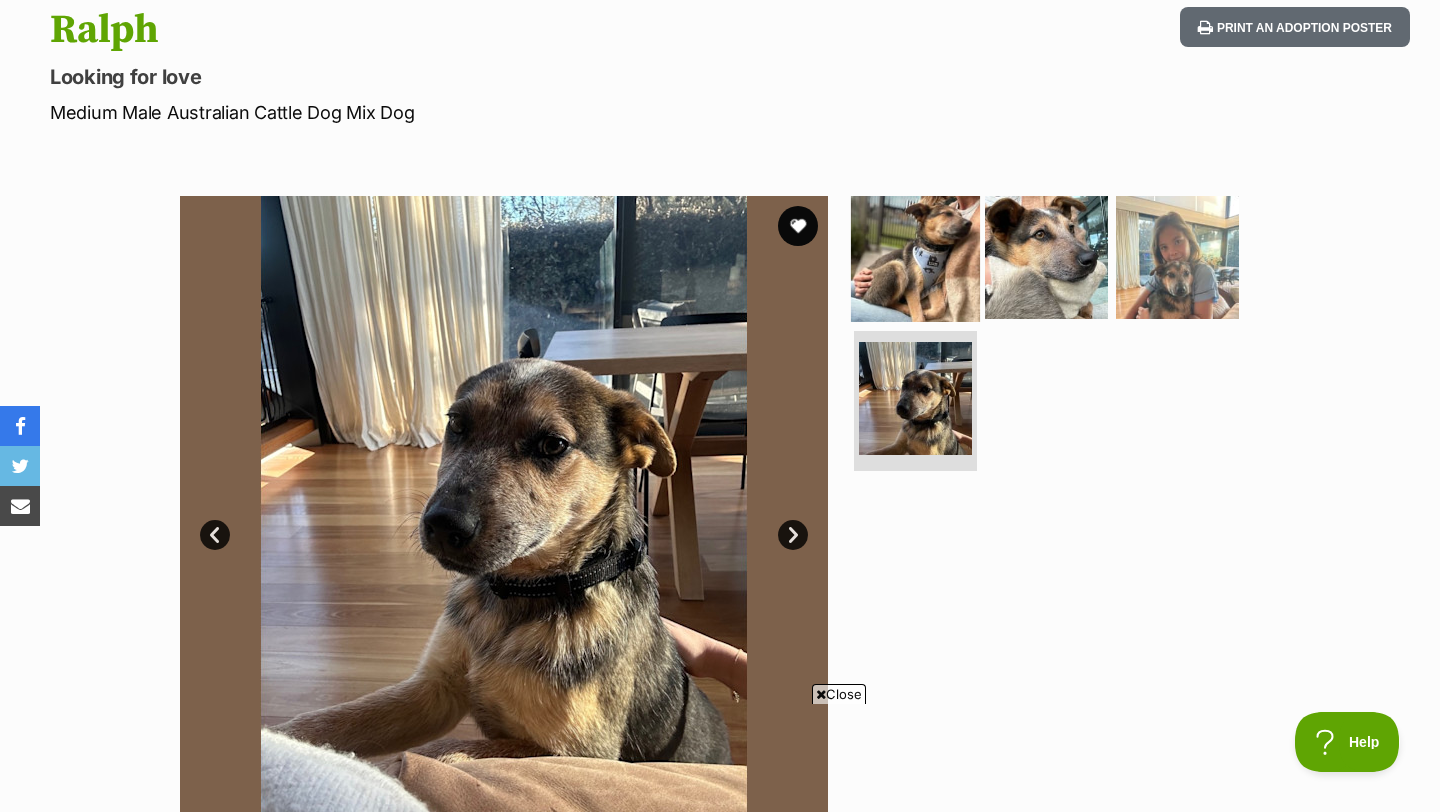 click at bounding box center [915, 256] 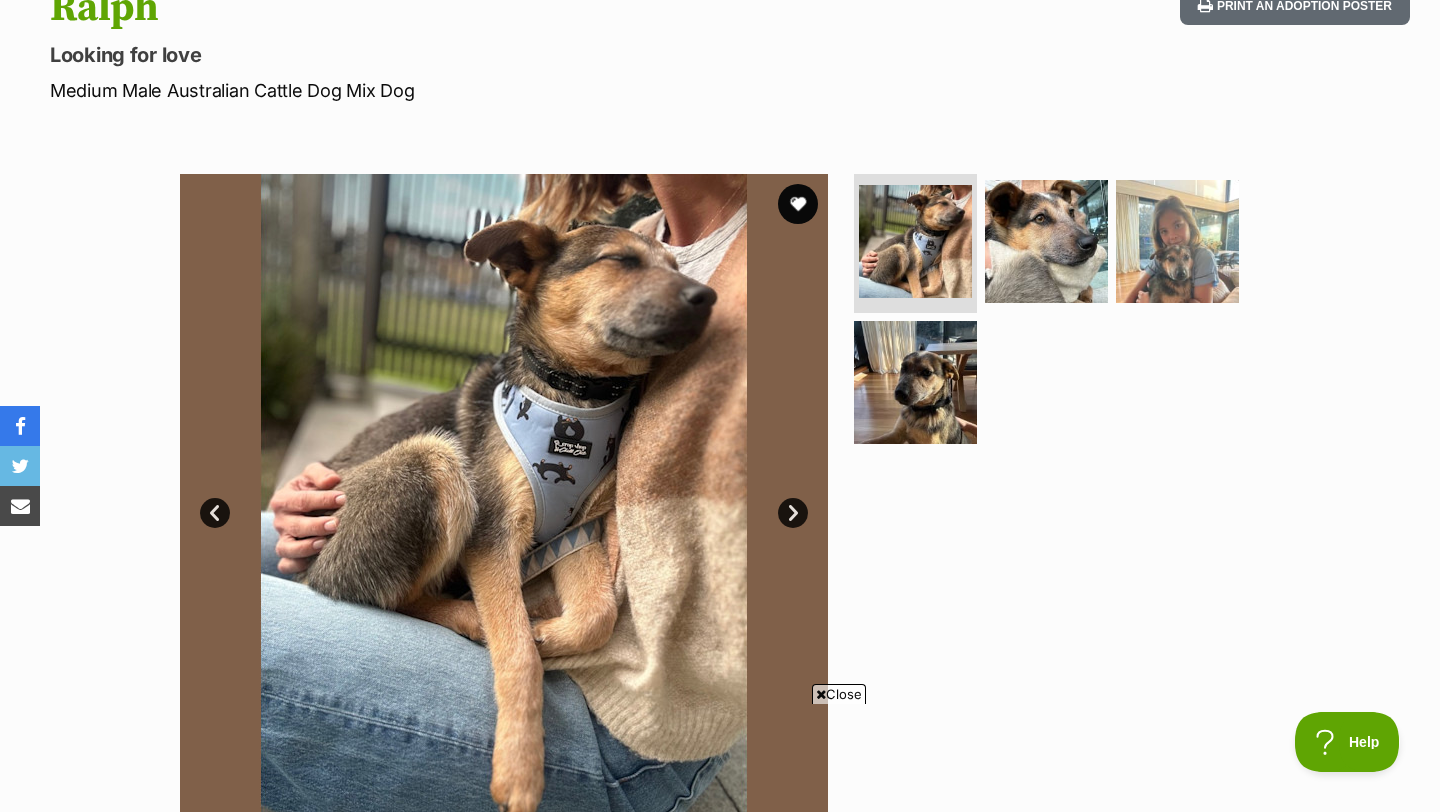 scroll, scrollTop: 0, scrollLeft: 0, axis: both 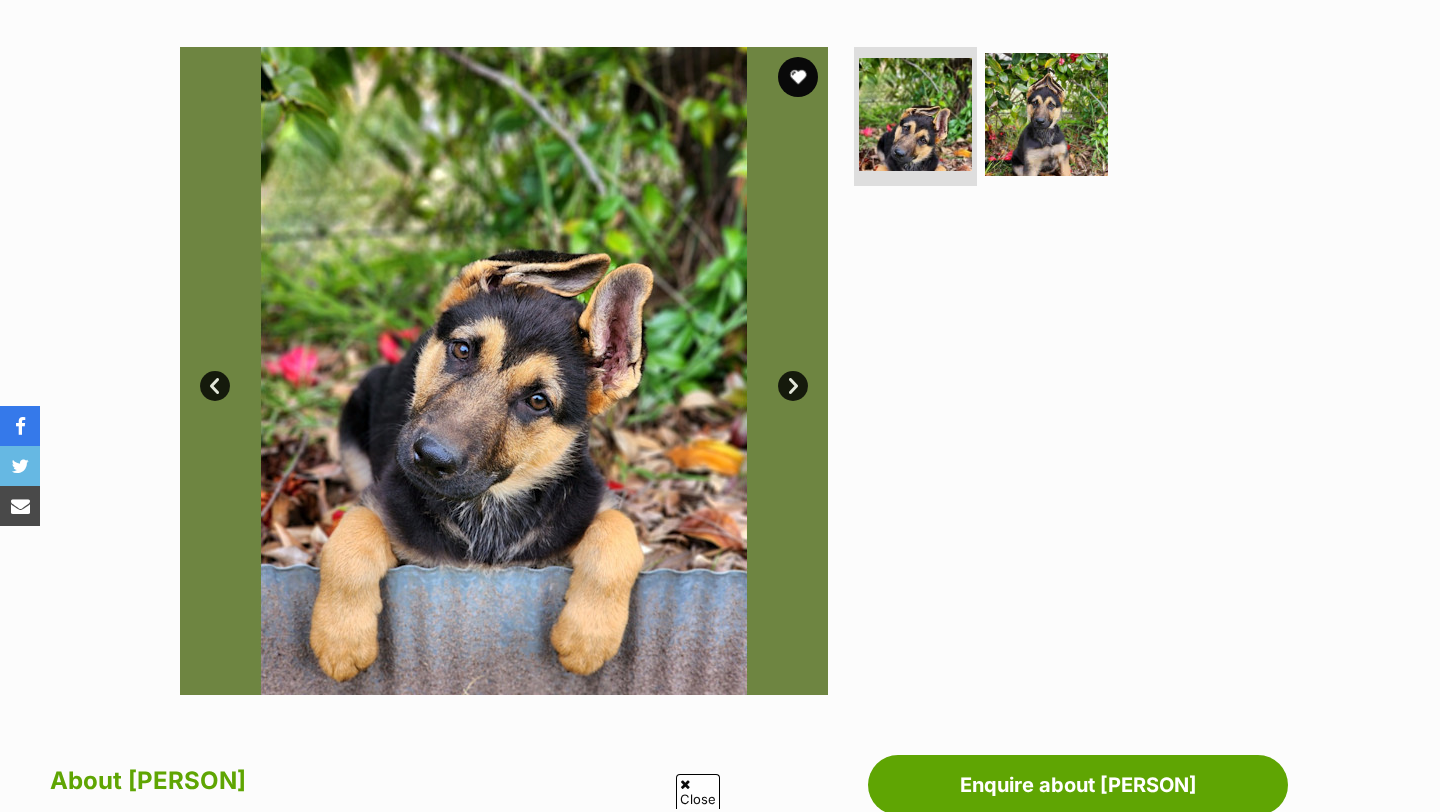 click on "Next" at bounding box center [793, 386] 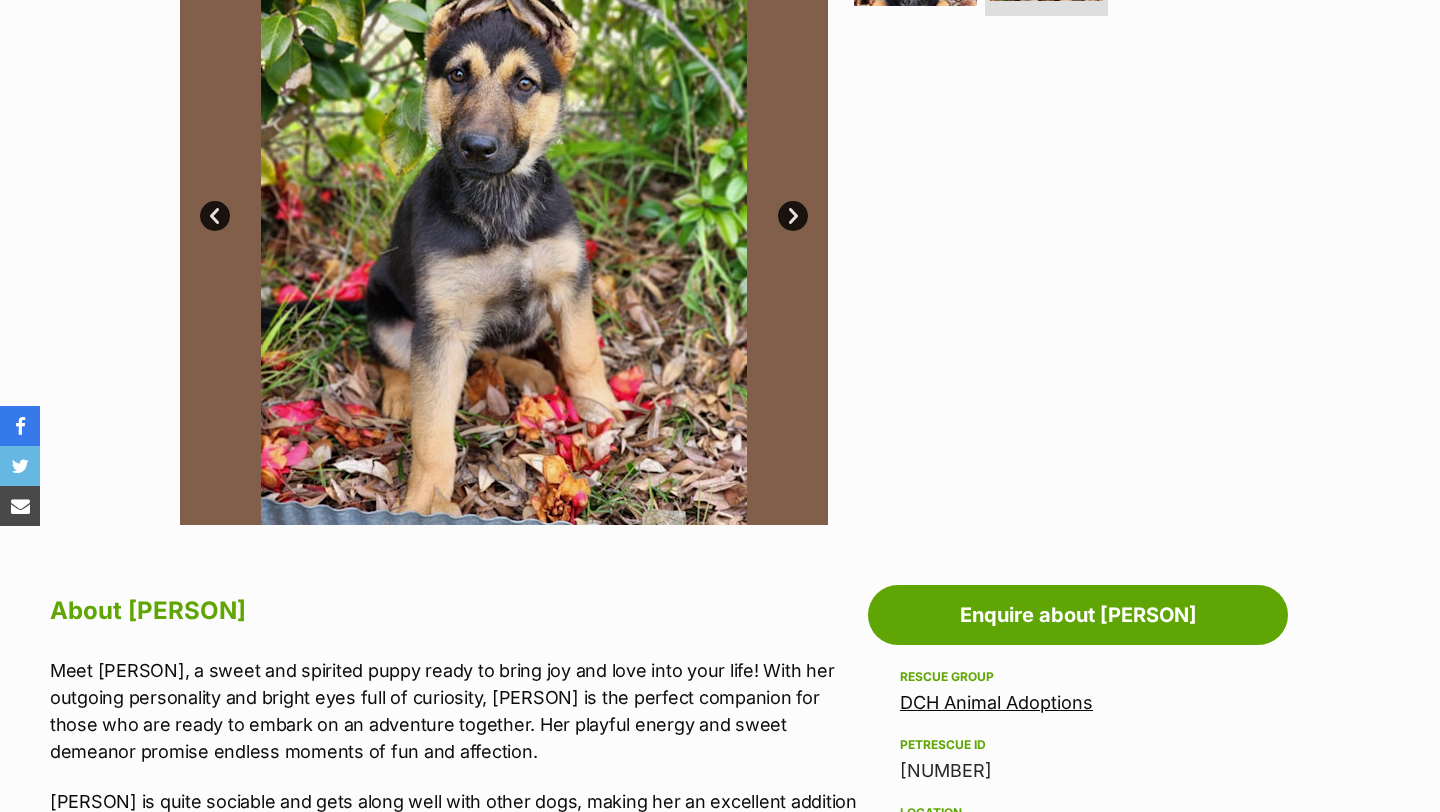 scroll, scrollTop: 0, scrollLeft: 0, axis: both 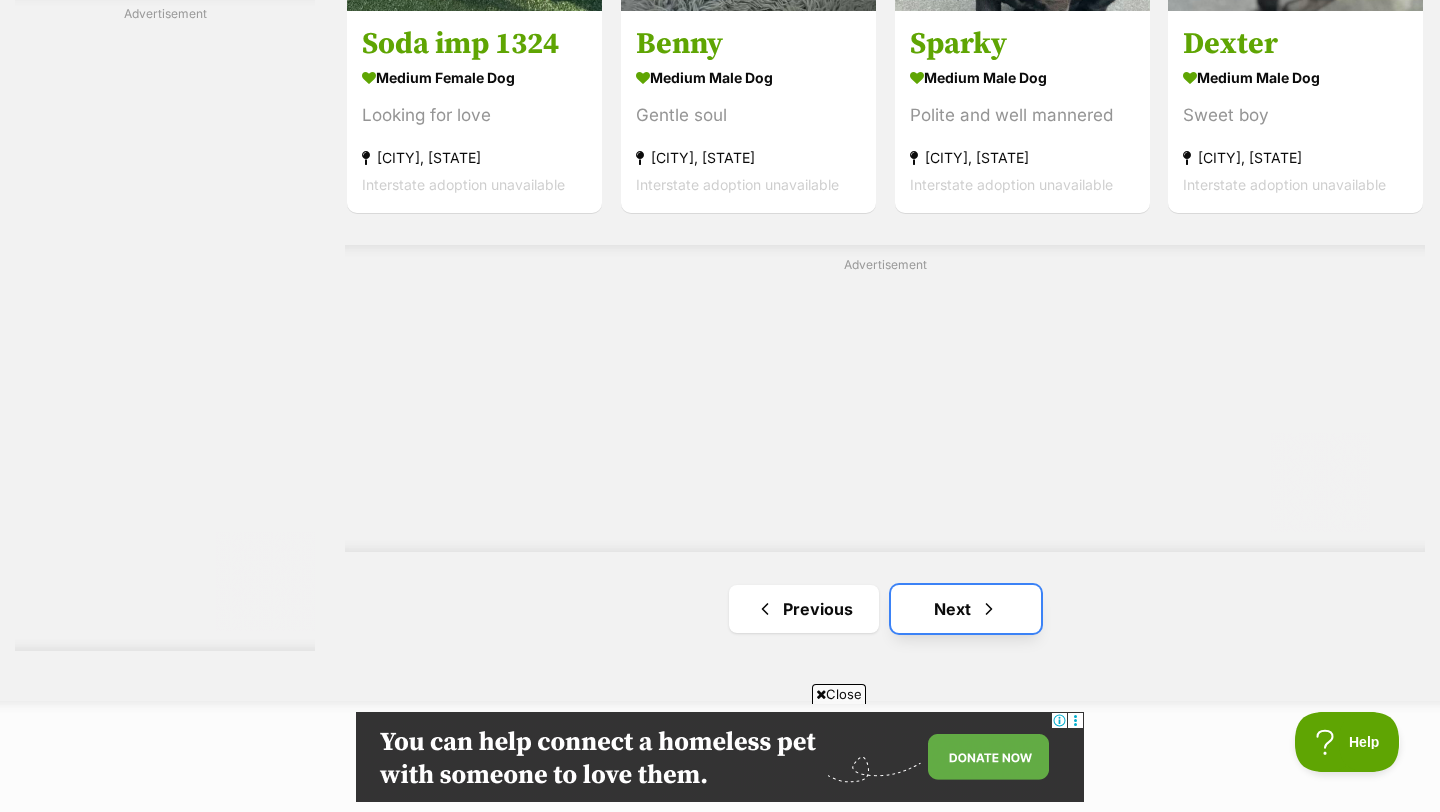 click on "Next" at bounding box center [966, 609] 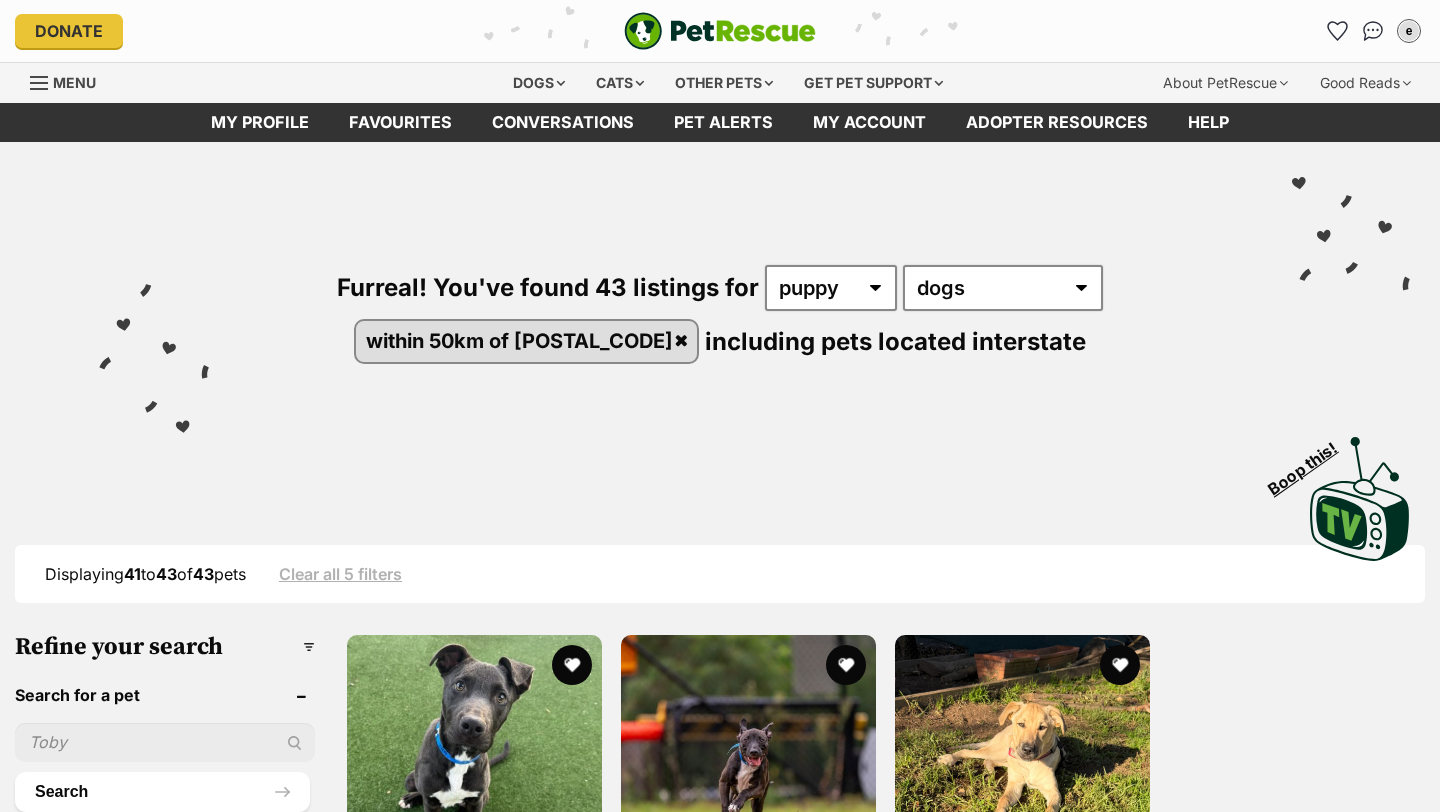 scroll, scrollTop: 444, scrollLeft: 0, axis: vertical 